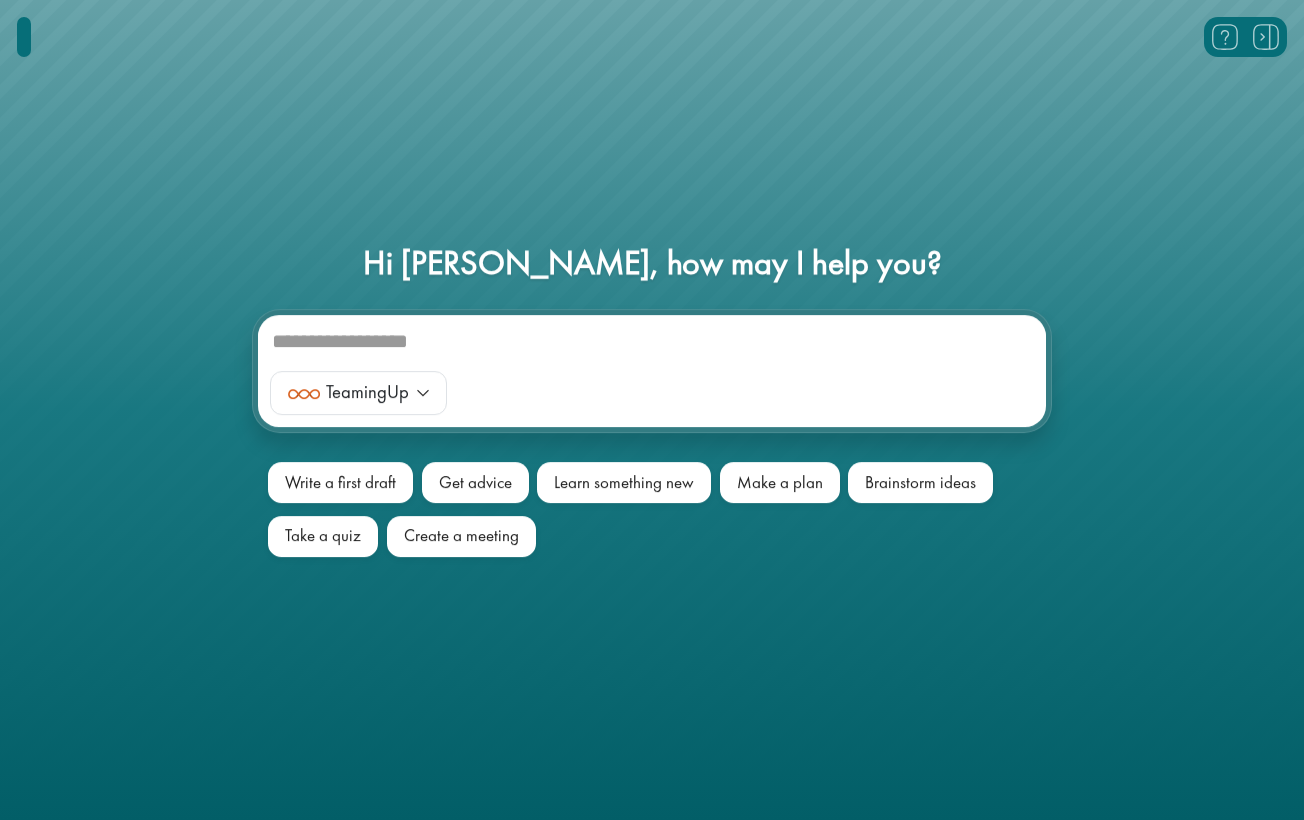 scroll, scrollTop: 0, scrollLeft: 0, axis: both 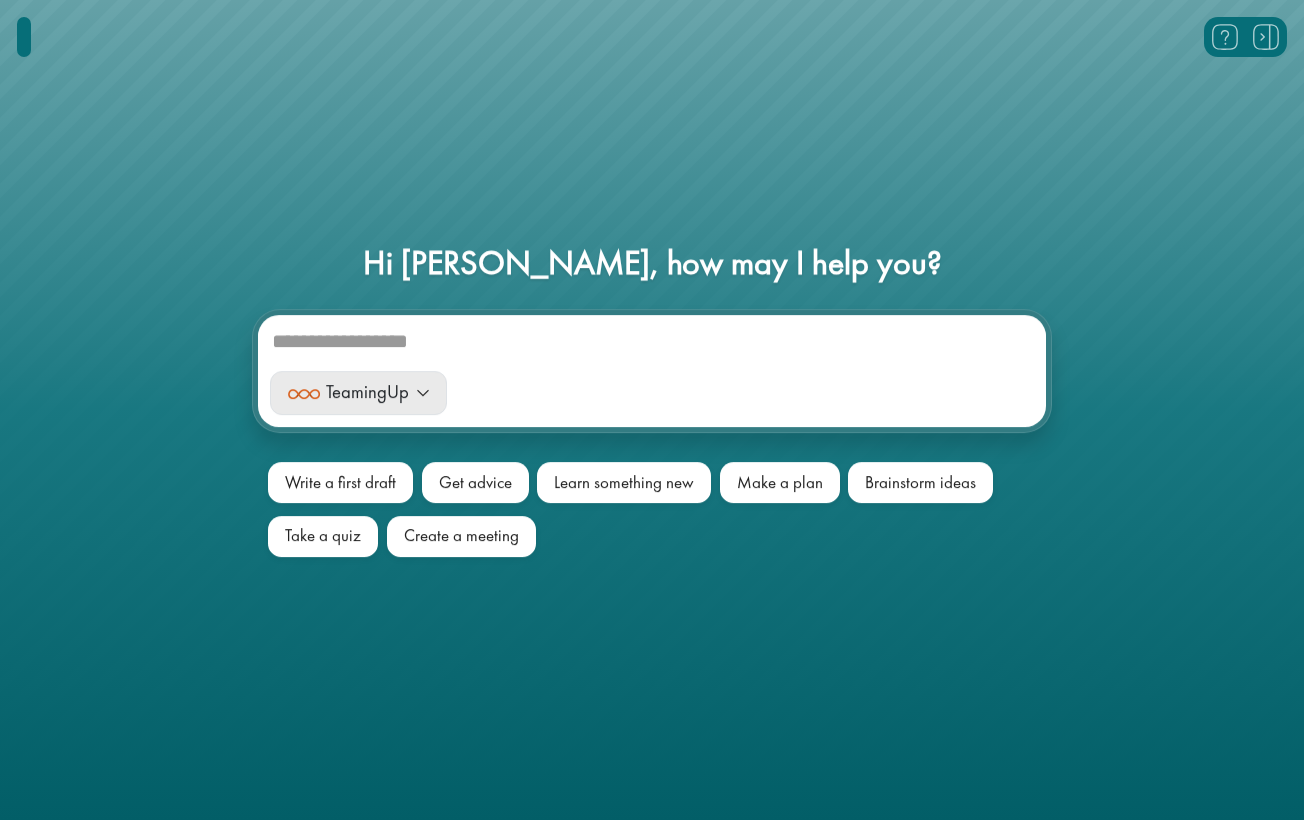 click 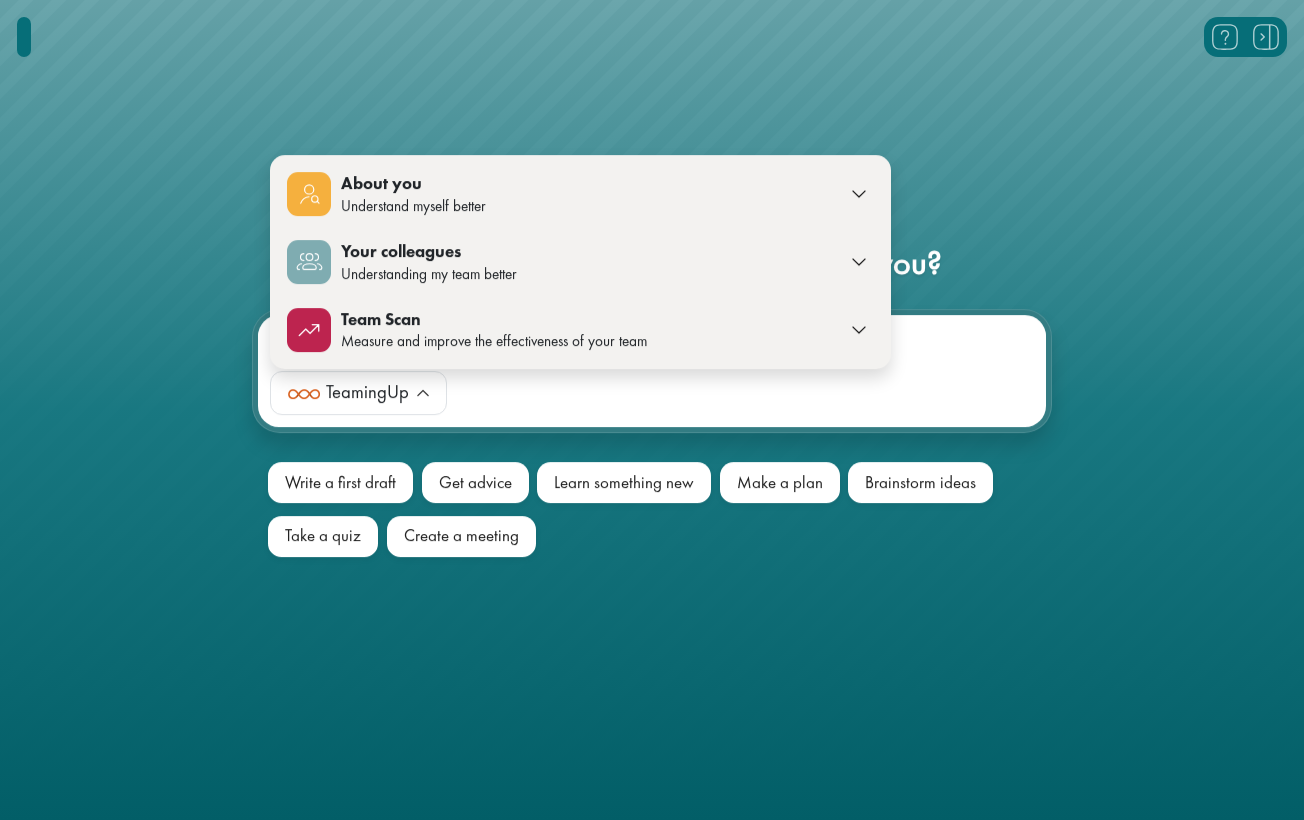 click on "TeamingUp             About you   Understand myself better
Show my profile
Show my report
Show my snapshot
Personalize my preferences
Your colleagues   Understanding my team better
Show team profile
Show team snapshot
Show team profile
Team Scan   Measure and improve the effectiveness of your team
Open Team Scan
Compare Team Scan results" at bounding box center (652, 399) 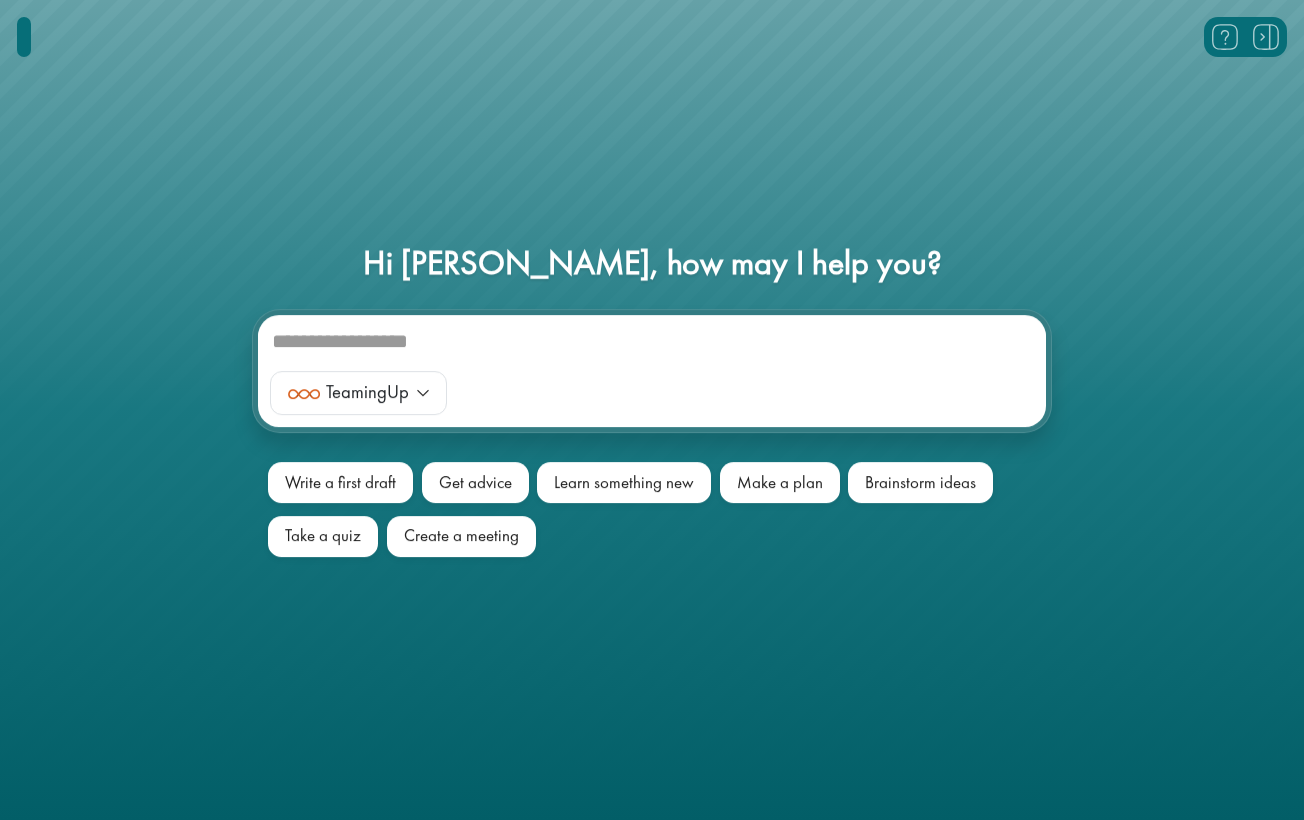 click on "TeamingUp             About you   Understand myself better
Show my profile
Show my report
Show my snapshot
Personalize my preferences
Your colleagues   Understanding my team better
Show team profile
Show team snapshot
Show team profile
Team Scan   Measure and improve the effectiveness of your team
Open Team Scan
Compare Team Scan results" at bounding box center (652, 399) 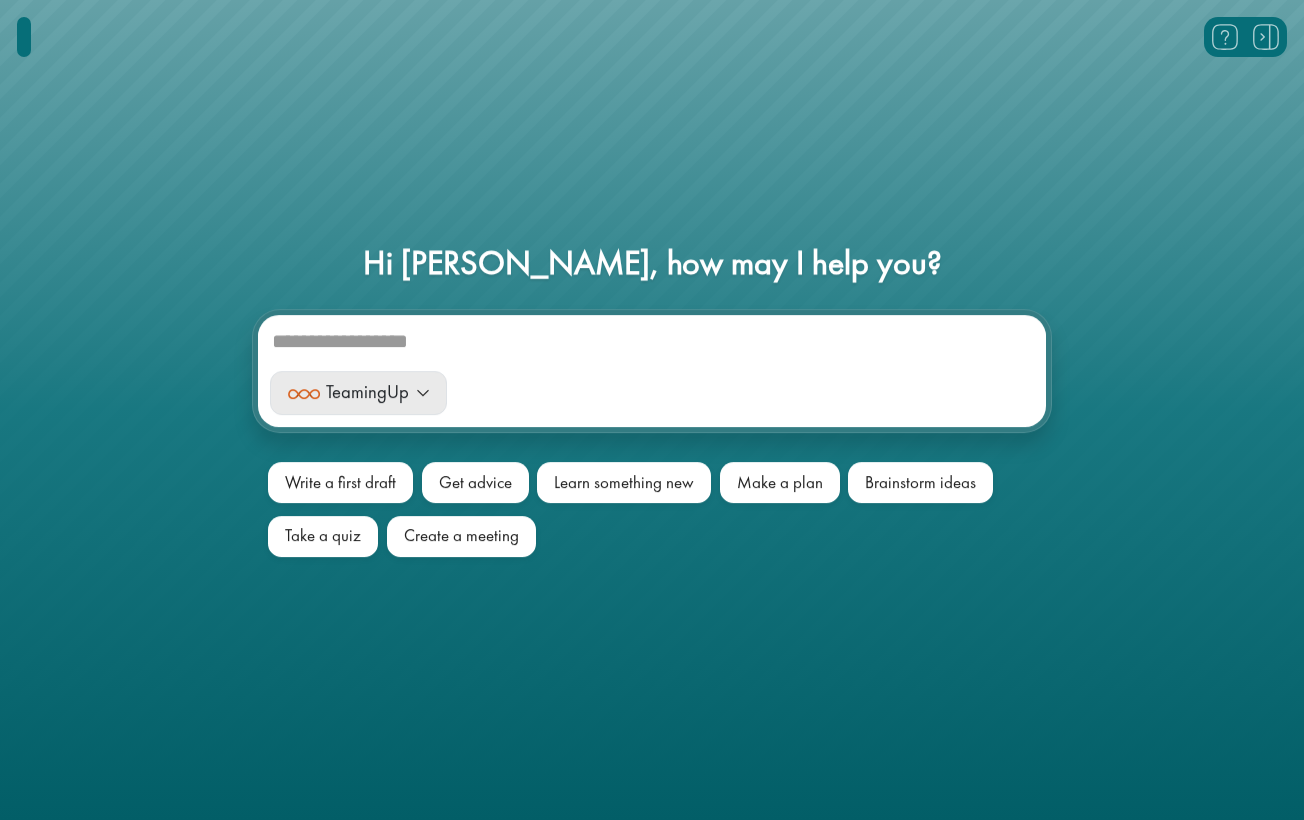 click on "TeamingUp" at bounding box center (359, 393) 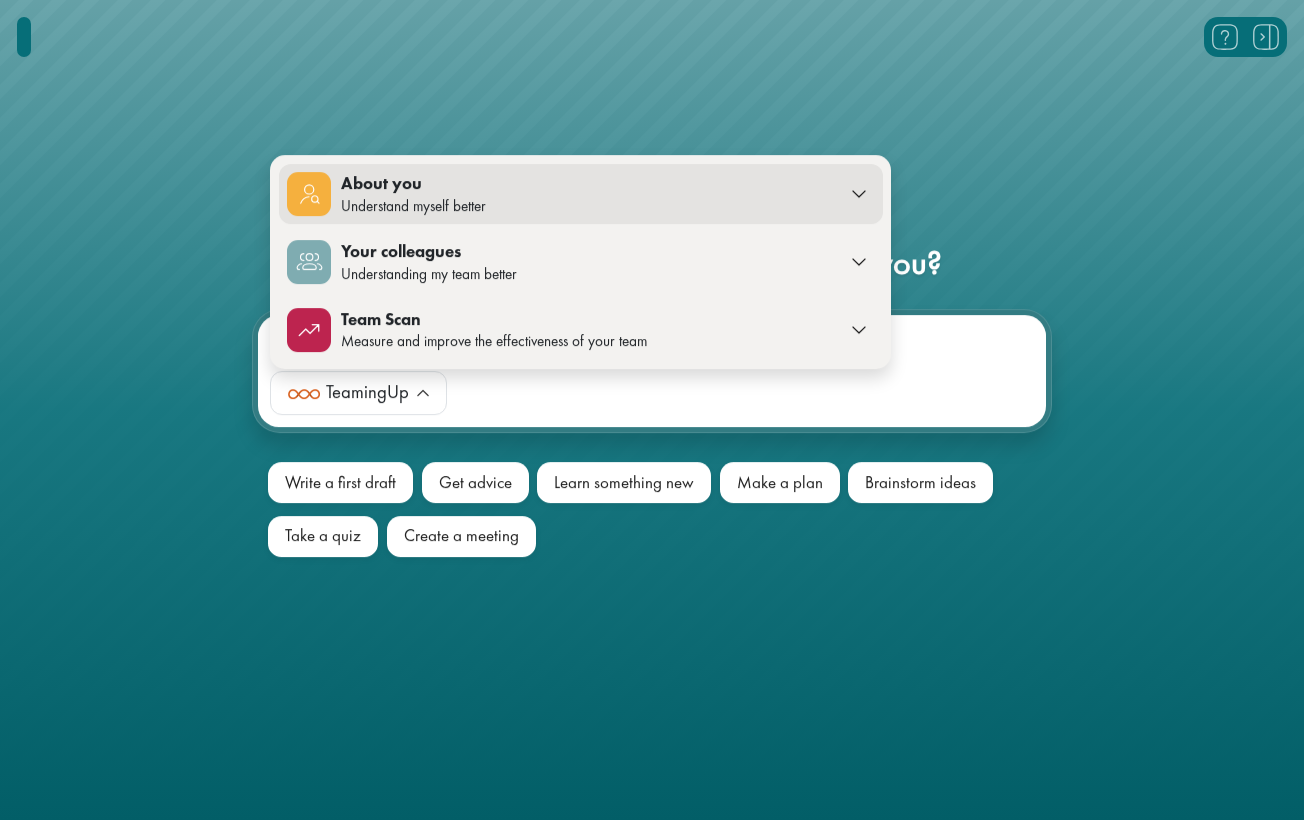click on "About you" at bounding box center (587, 184) 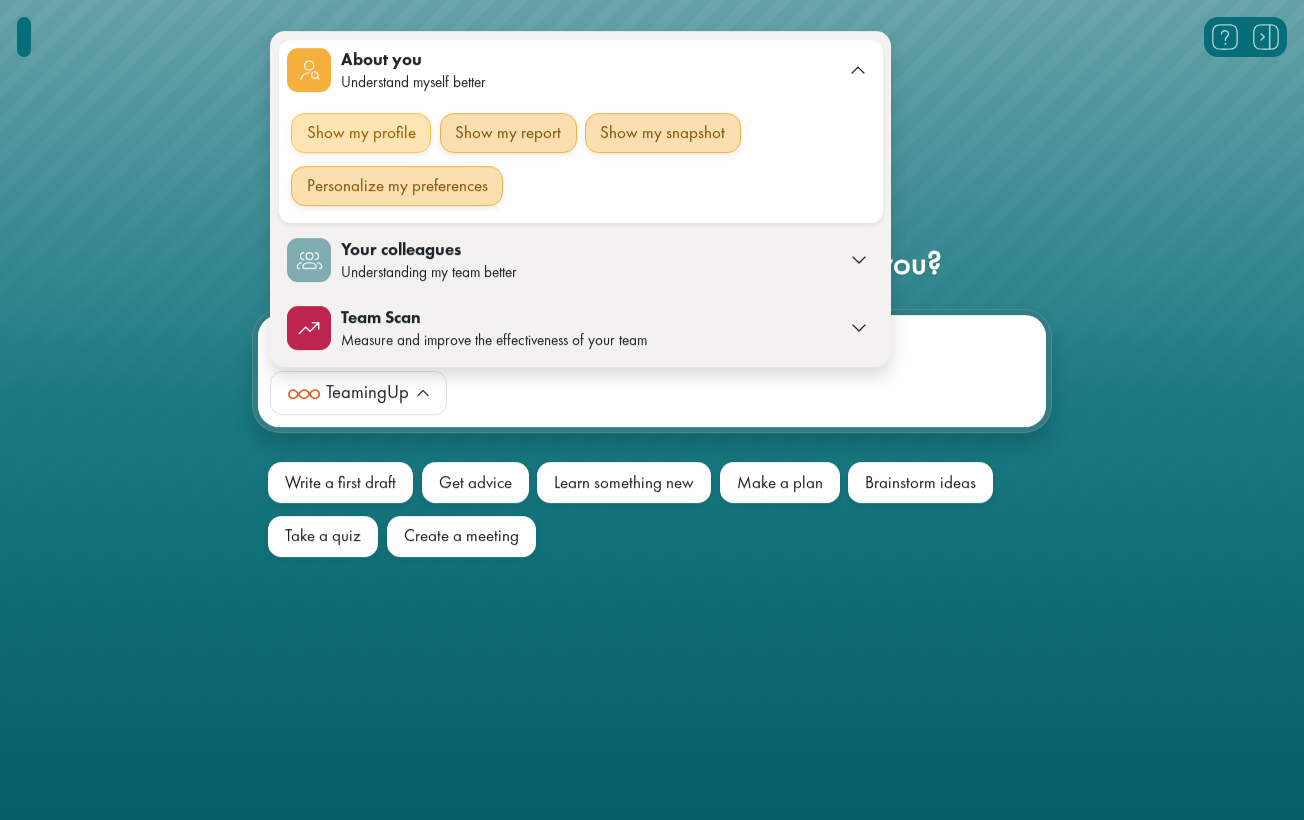 click on "Show my profile" at bounding box center (361, 133) 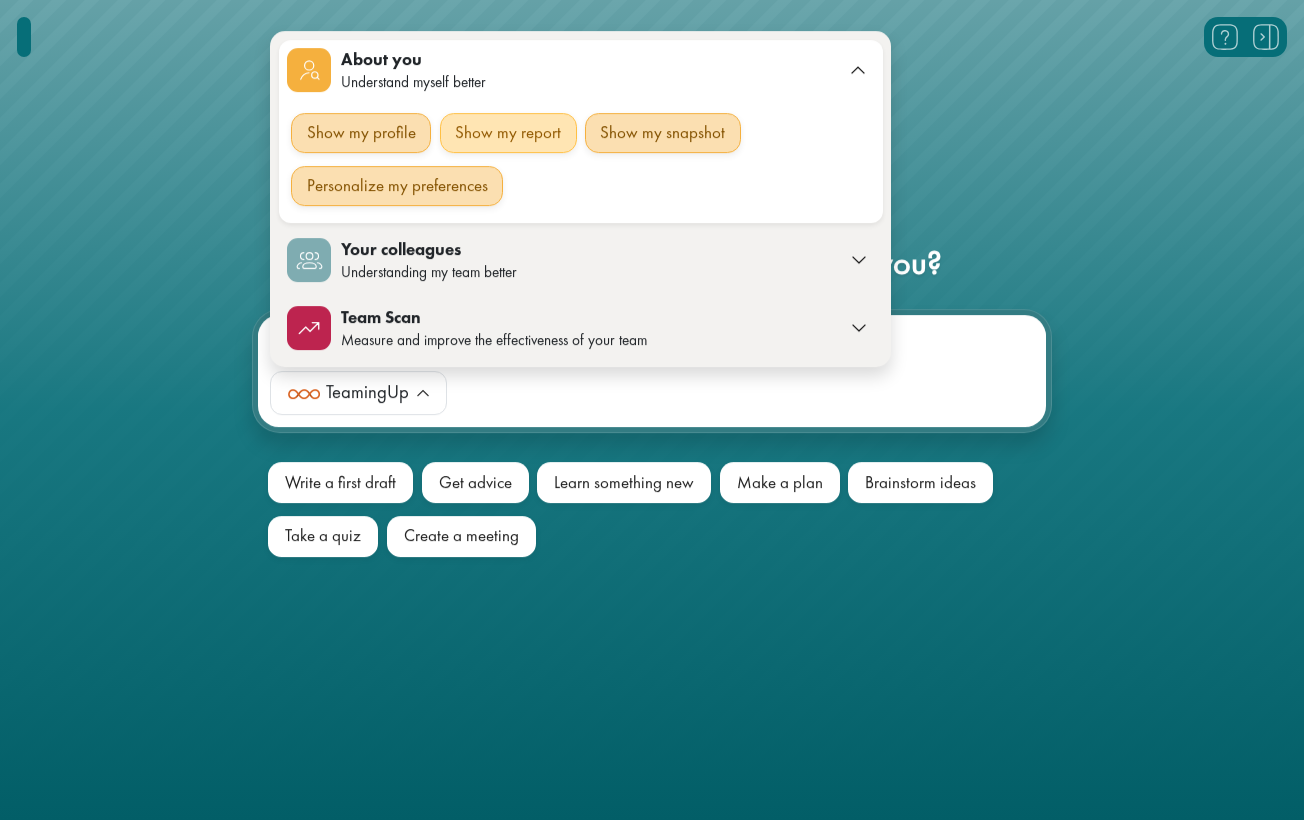 click on "Show my report" at bounding box center [508, 133] 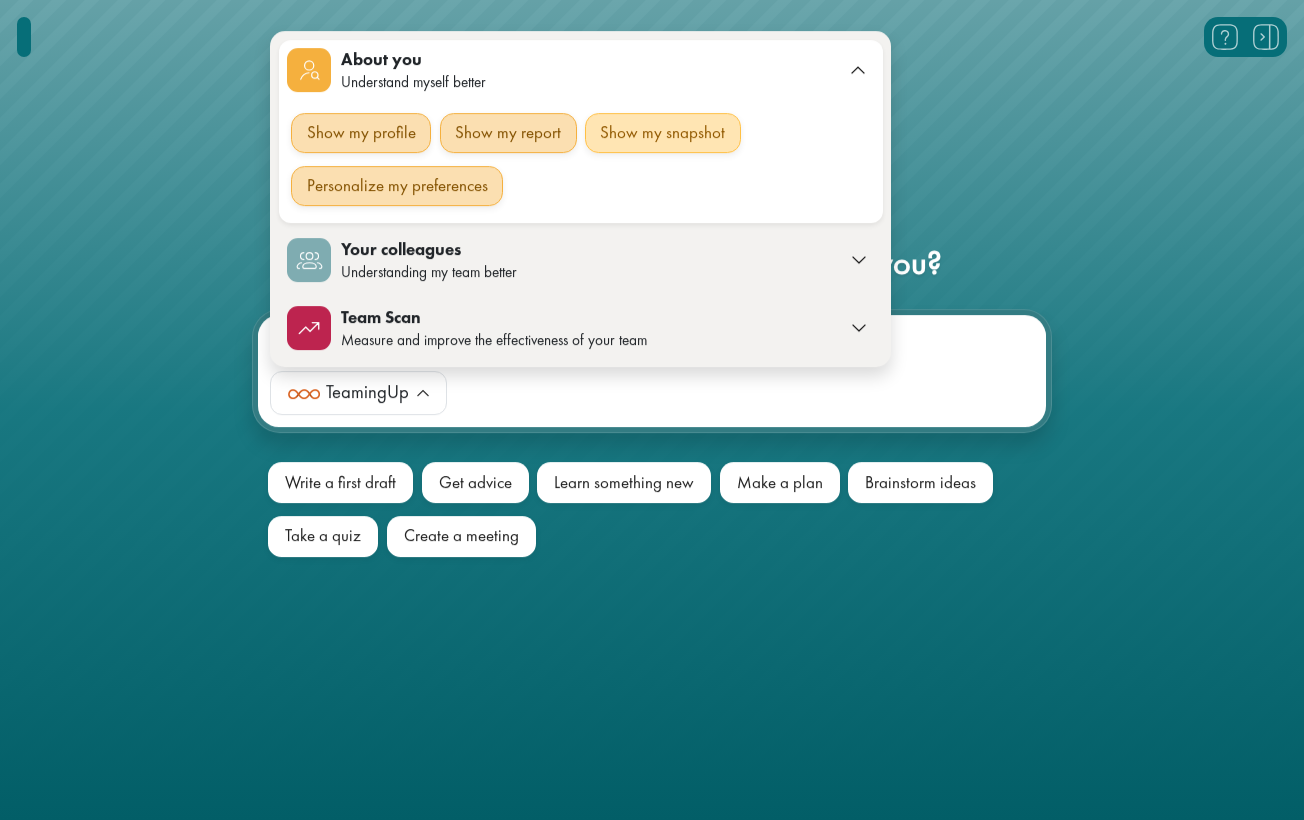 click on "Show my snapshot" at bounding box center [663, 133] 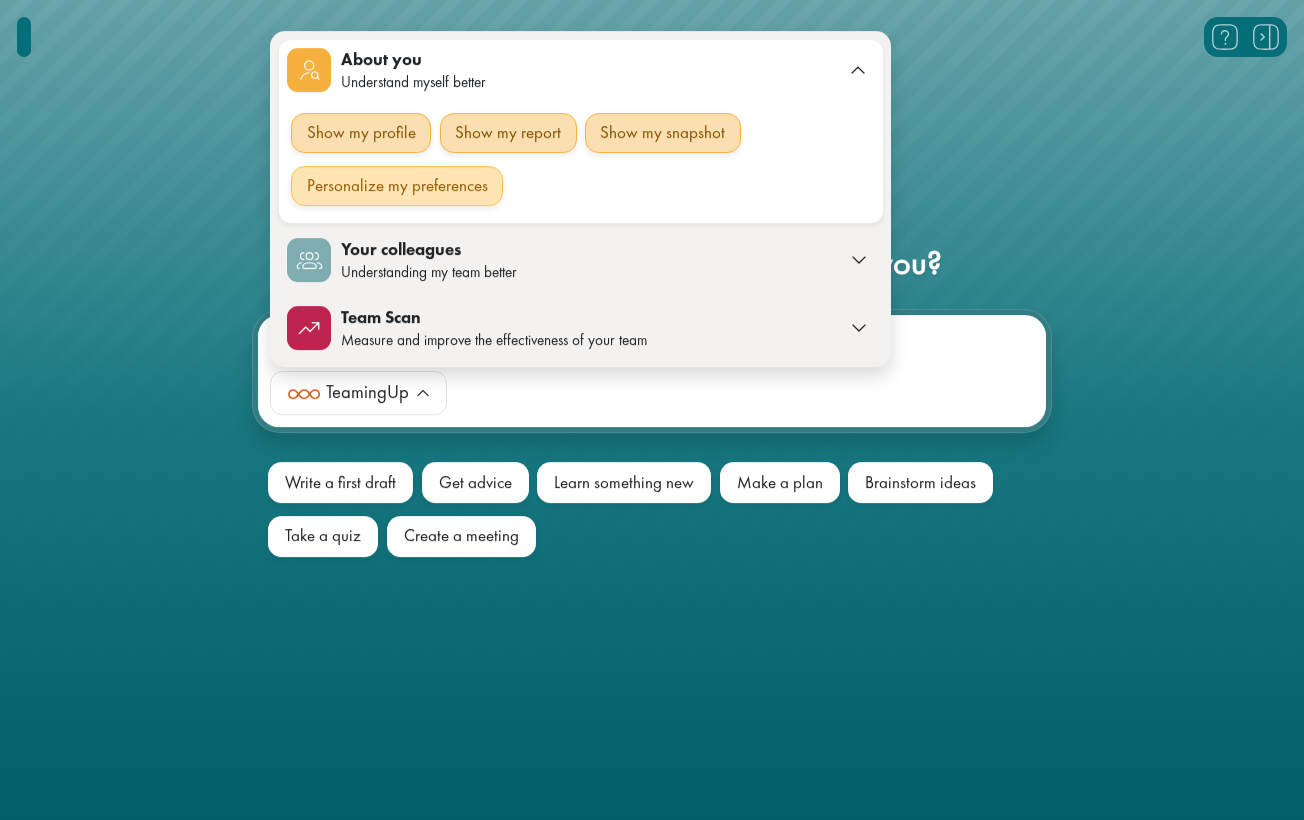 click on "Personalize my preferences" at bounding box center [397, 186] 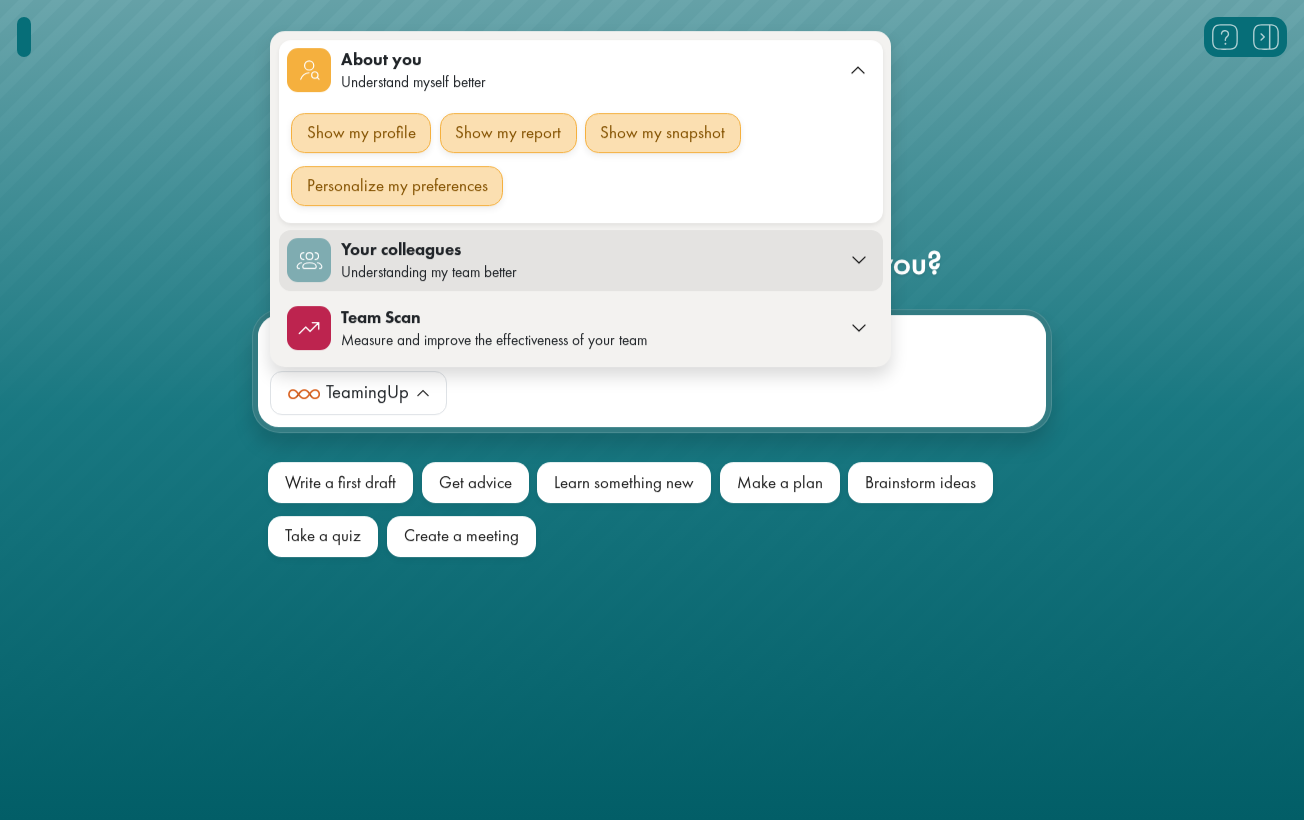 click on "Your colleagues" at bounding box center [587, 250] 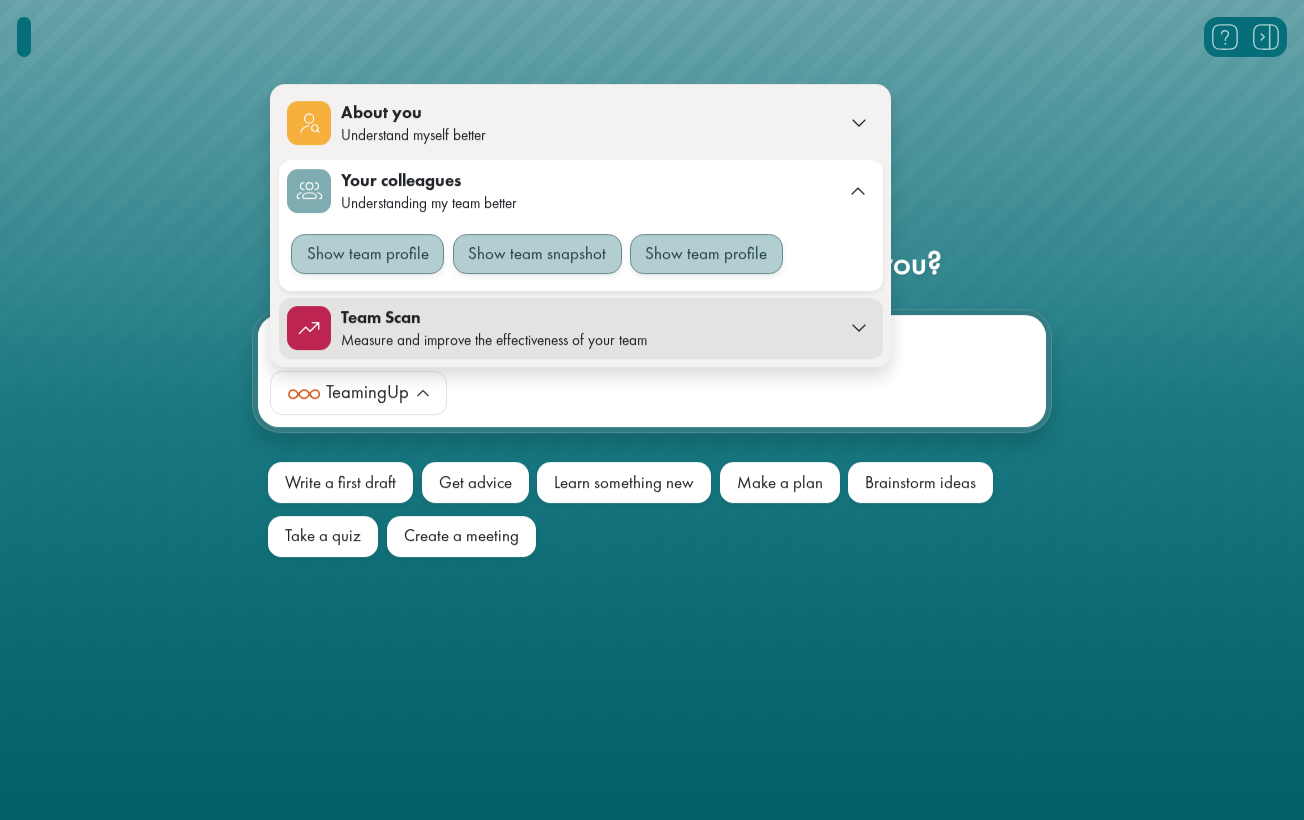 click on "Measure and improve the effectiveness of your team" at bounding box center [587, 340] 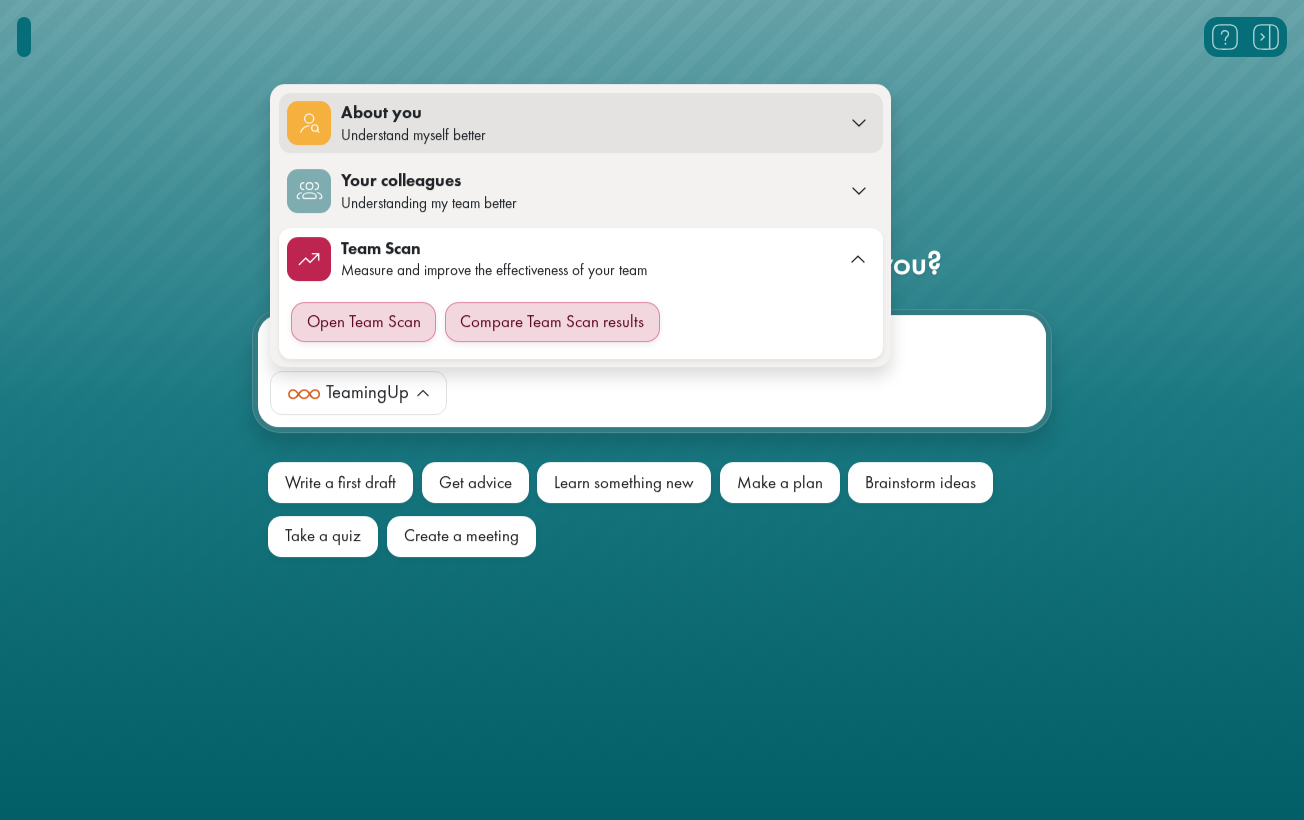 click on "About you" at bounding box center [587, 113] 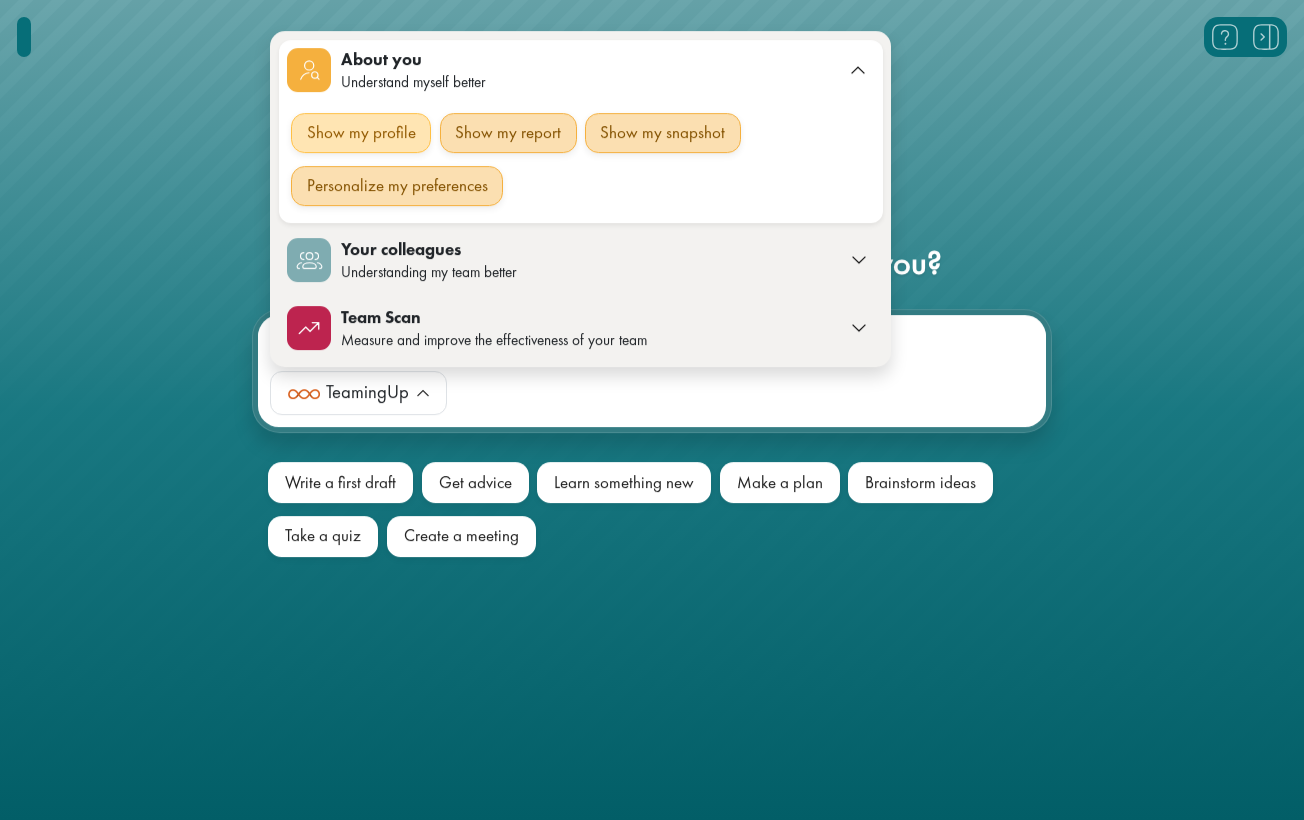 click on "Show my profile" at bounding box center (361, 133) 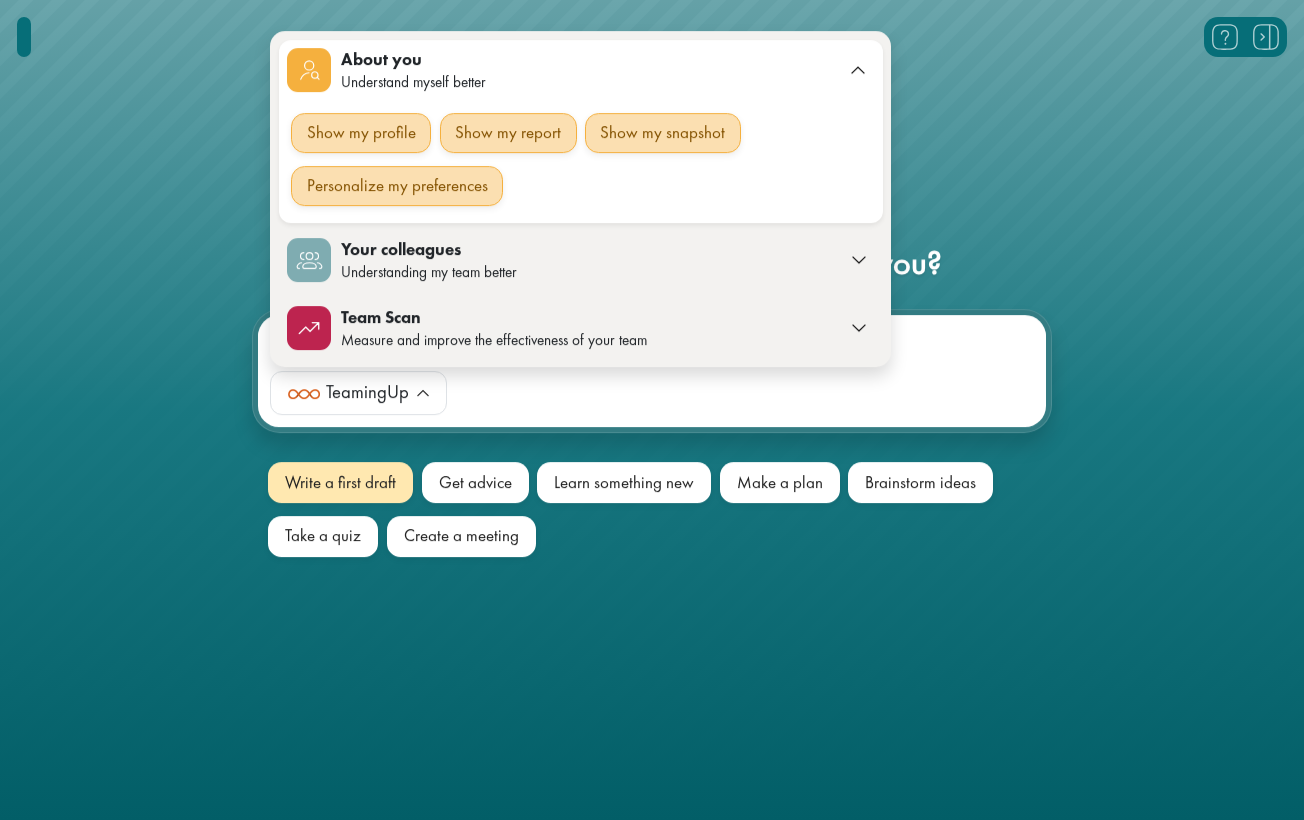 click on "Write a first draft" at bounding box center [340, 482] 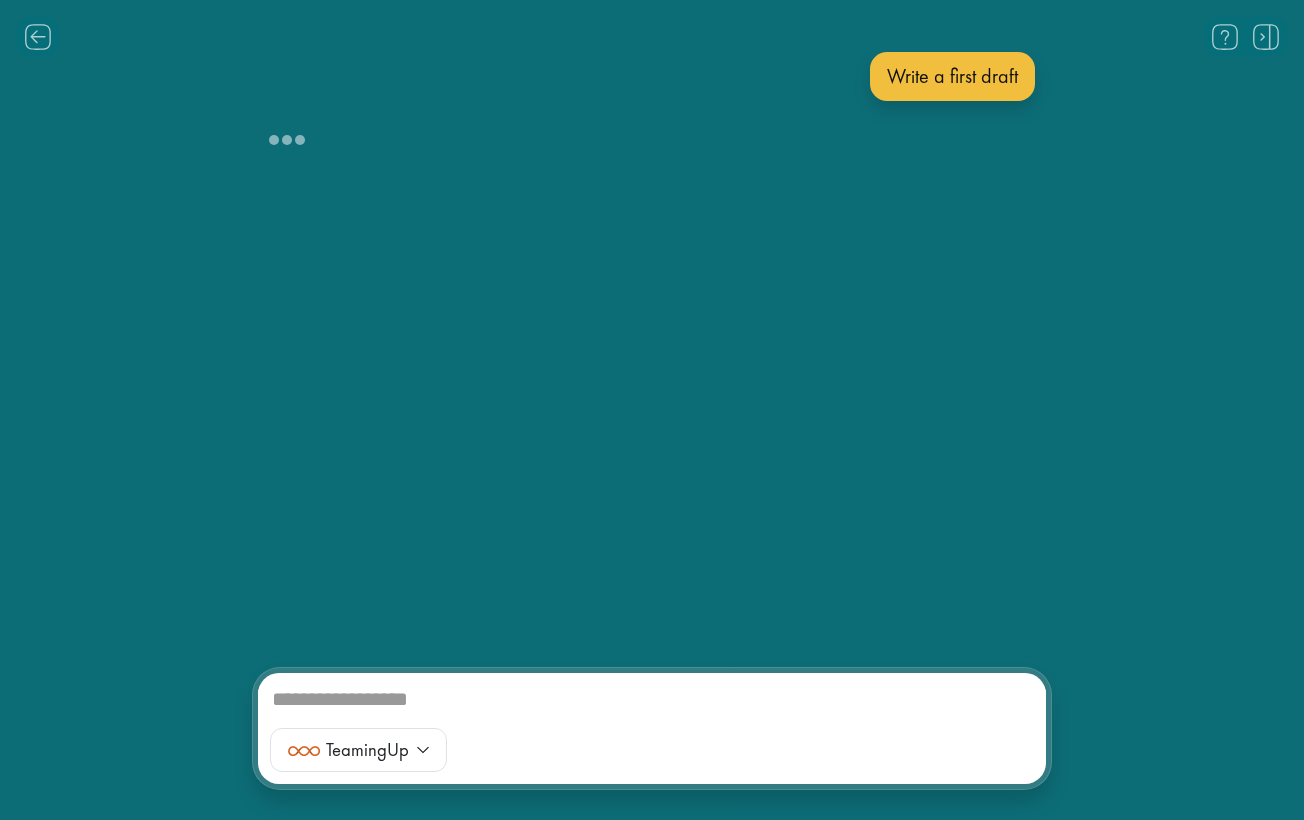 click at bounding box center (652, 410) 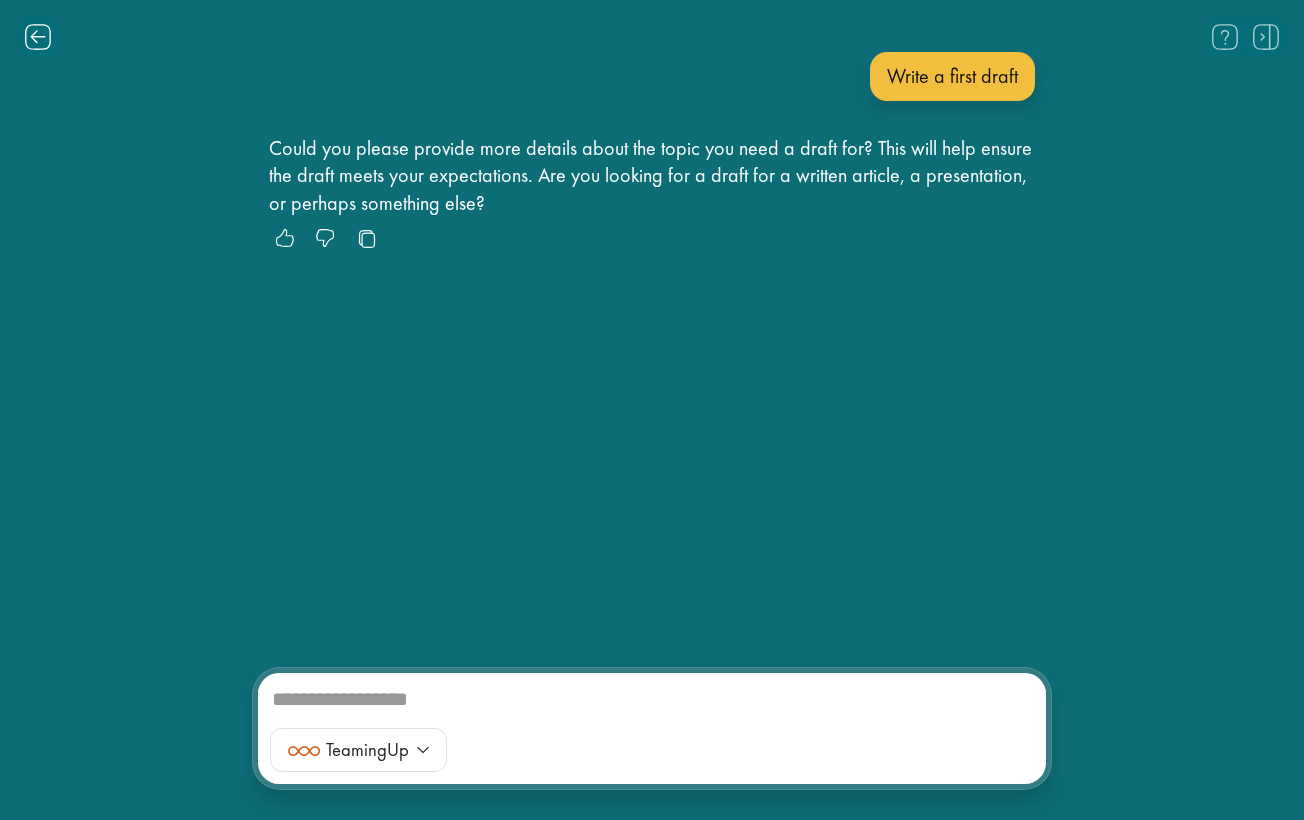 click 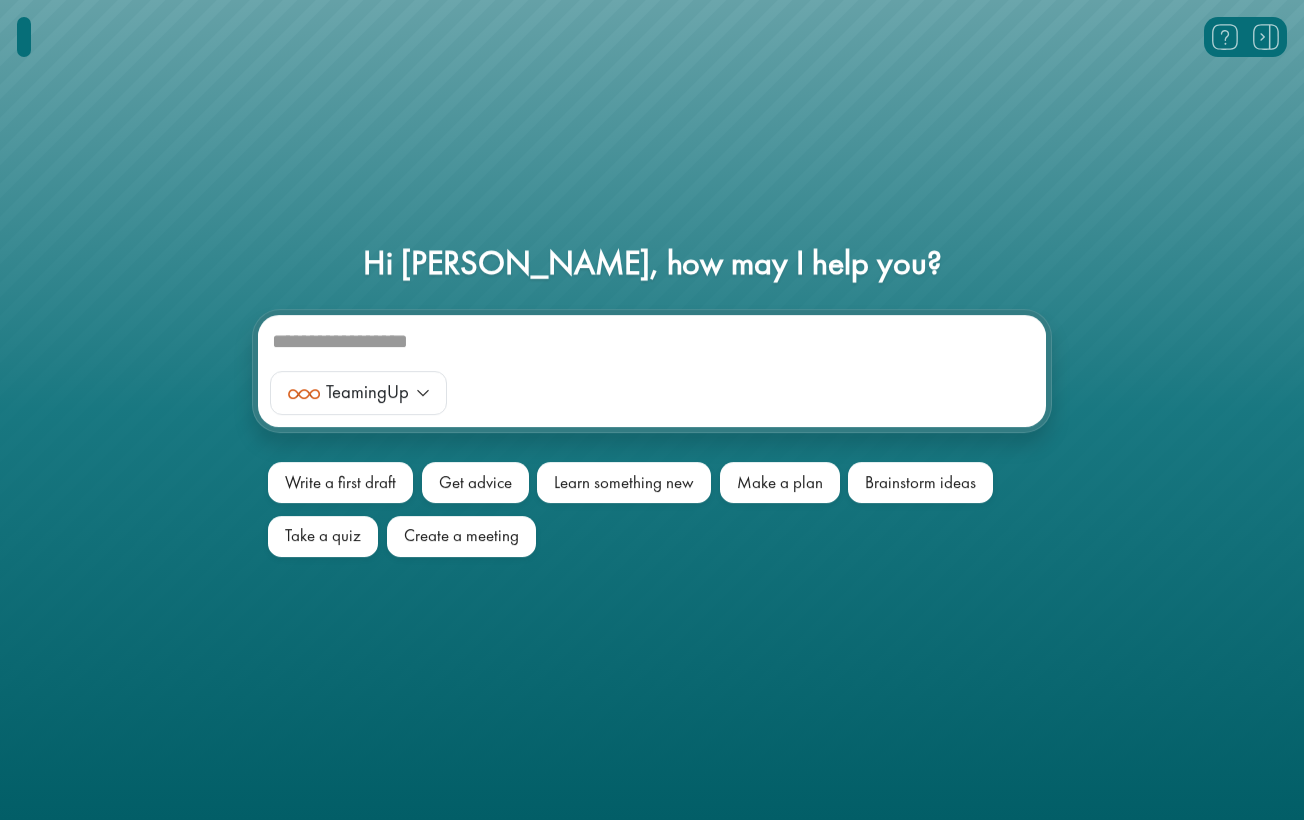 scroll, scrollTop: 0, scrollLeft: 0, axis: both 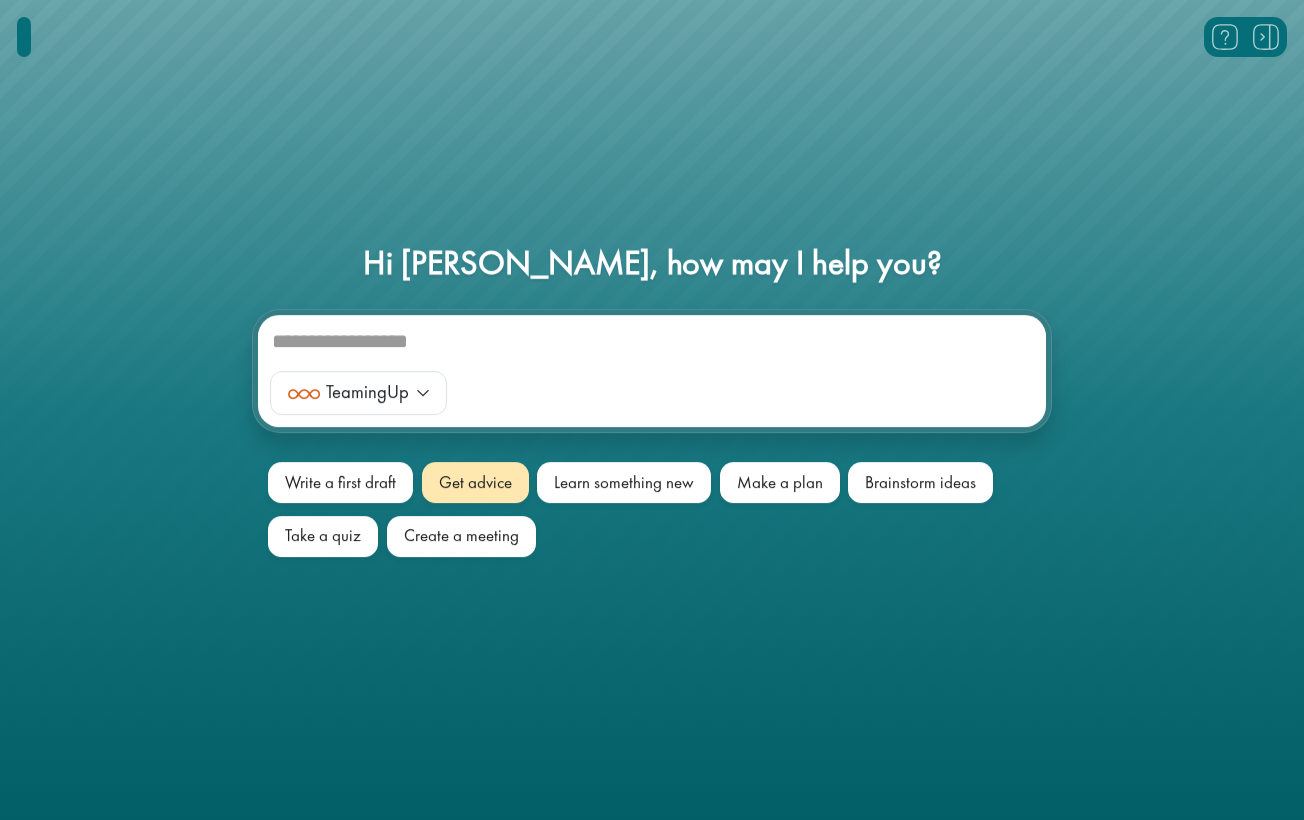 click on "Get advice" at bounding box center (475, 482) 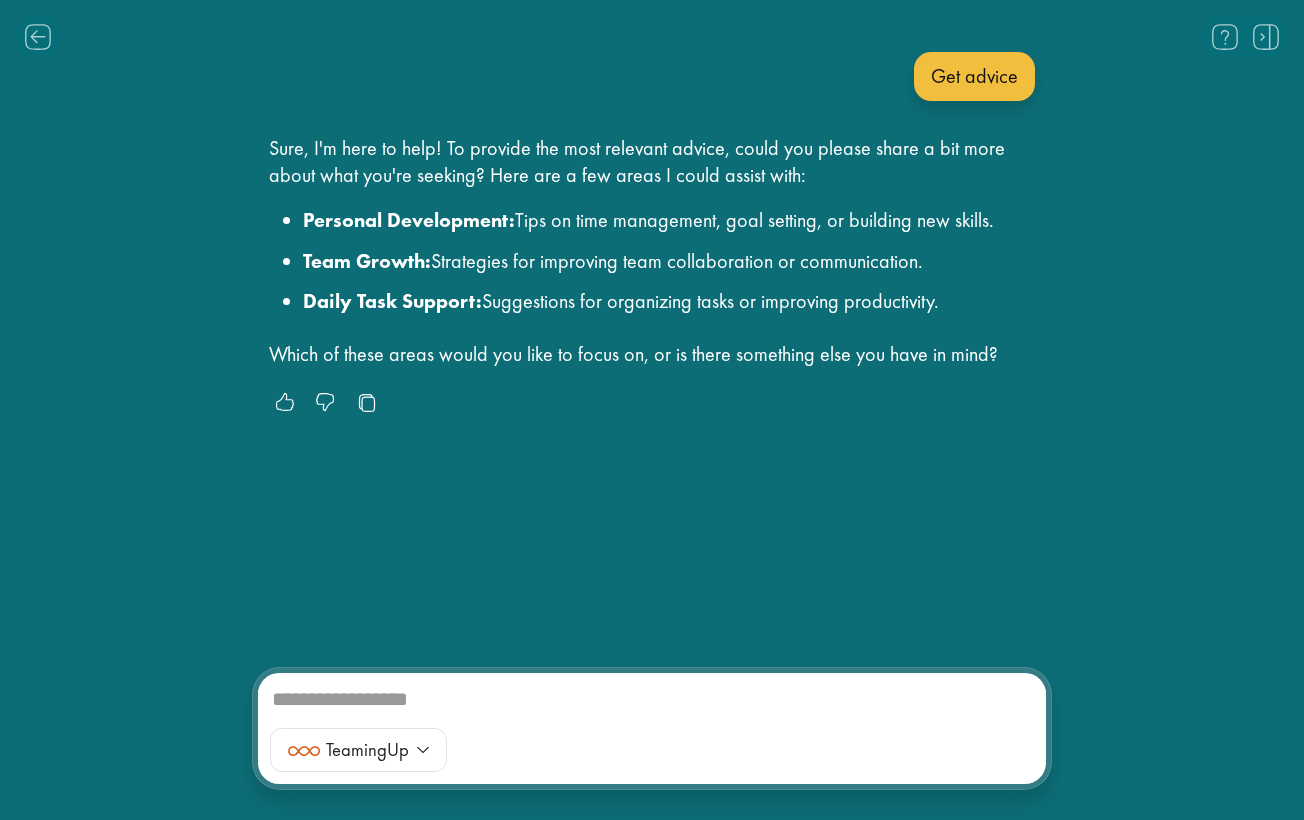click at bounding box center (652, 702) 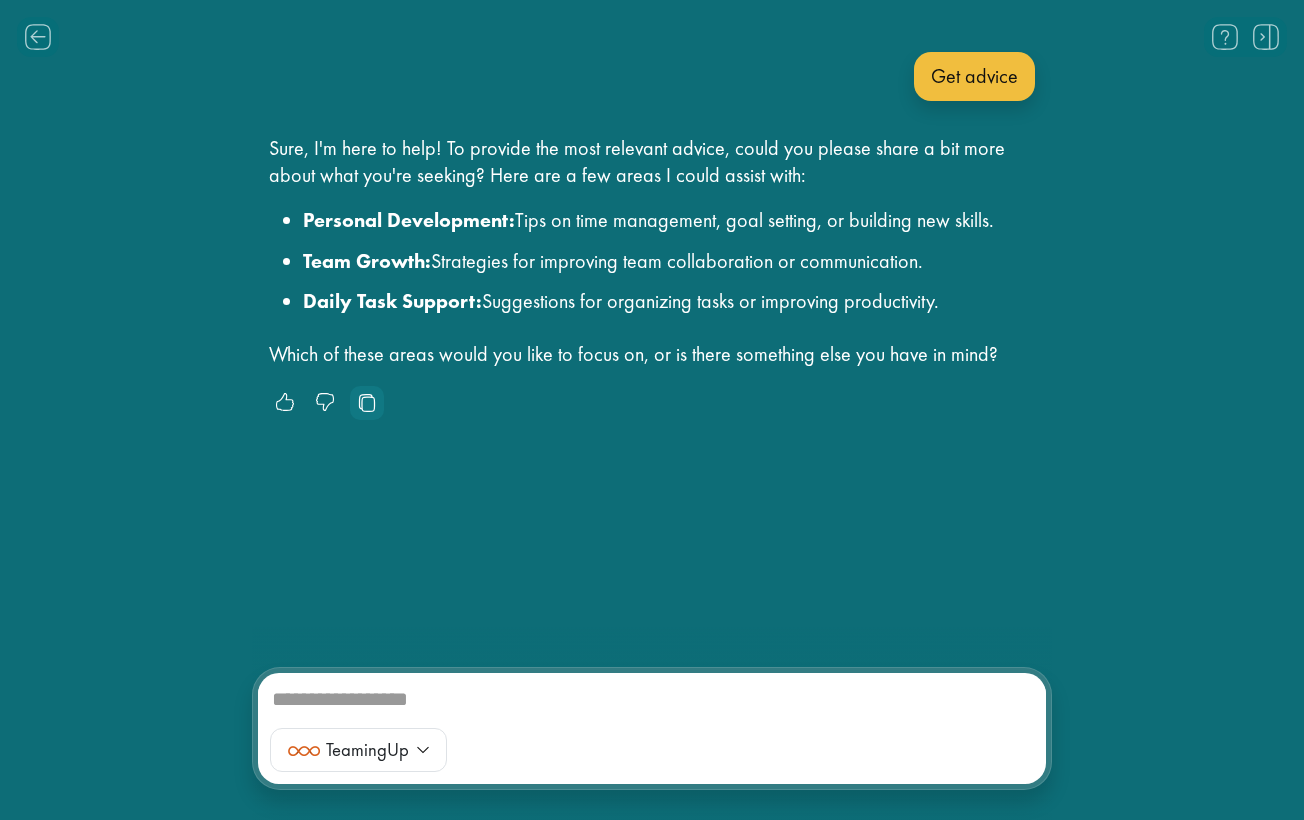 drag, startPoint x: 470, startPoint y: 733, endPoint x: 366, endPoint y: 397, distance: 351.72717 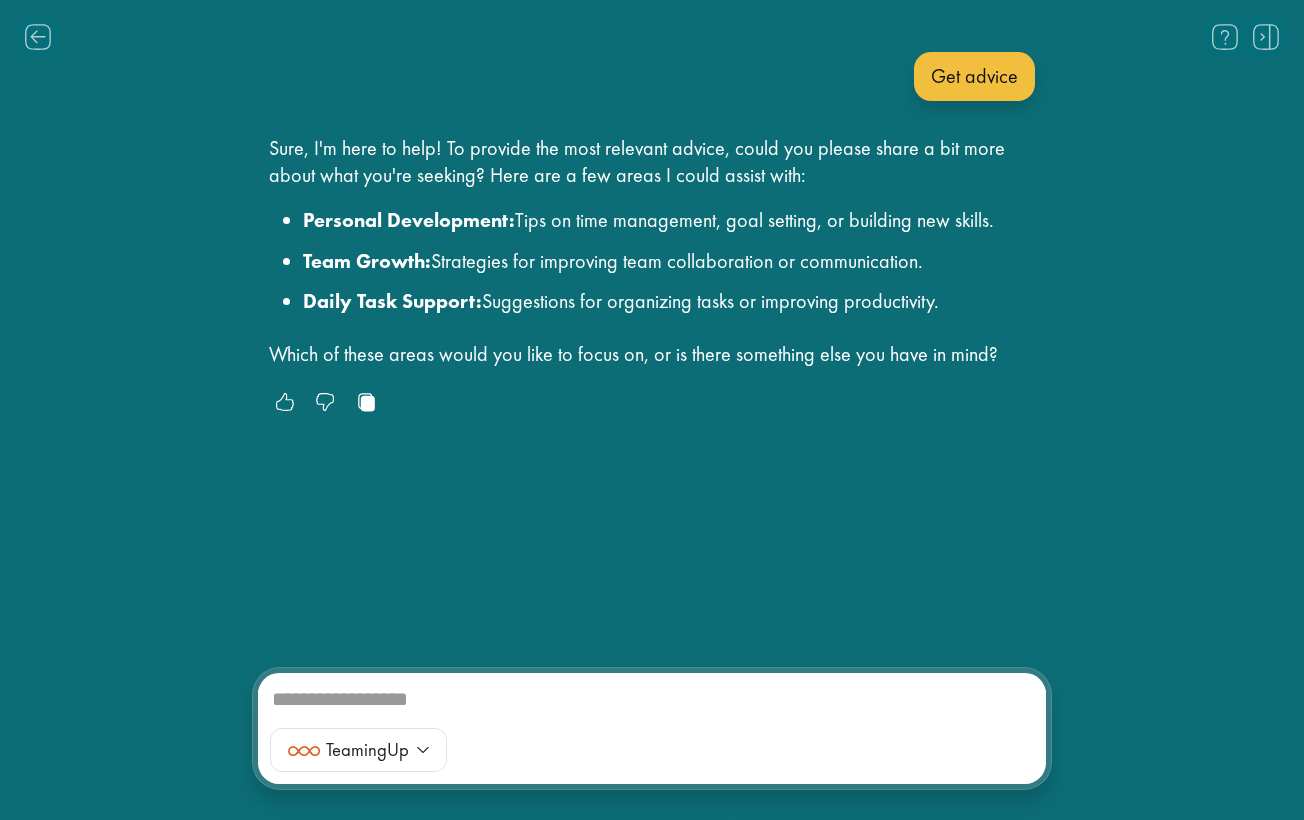click at bounding box center [652, 702] 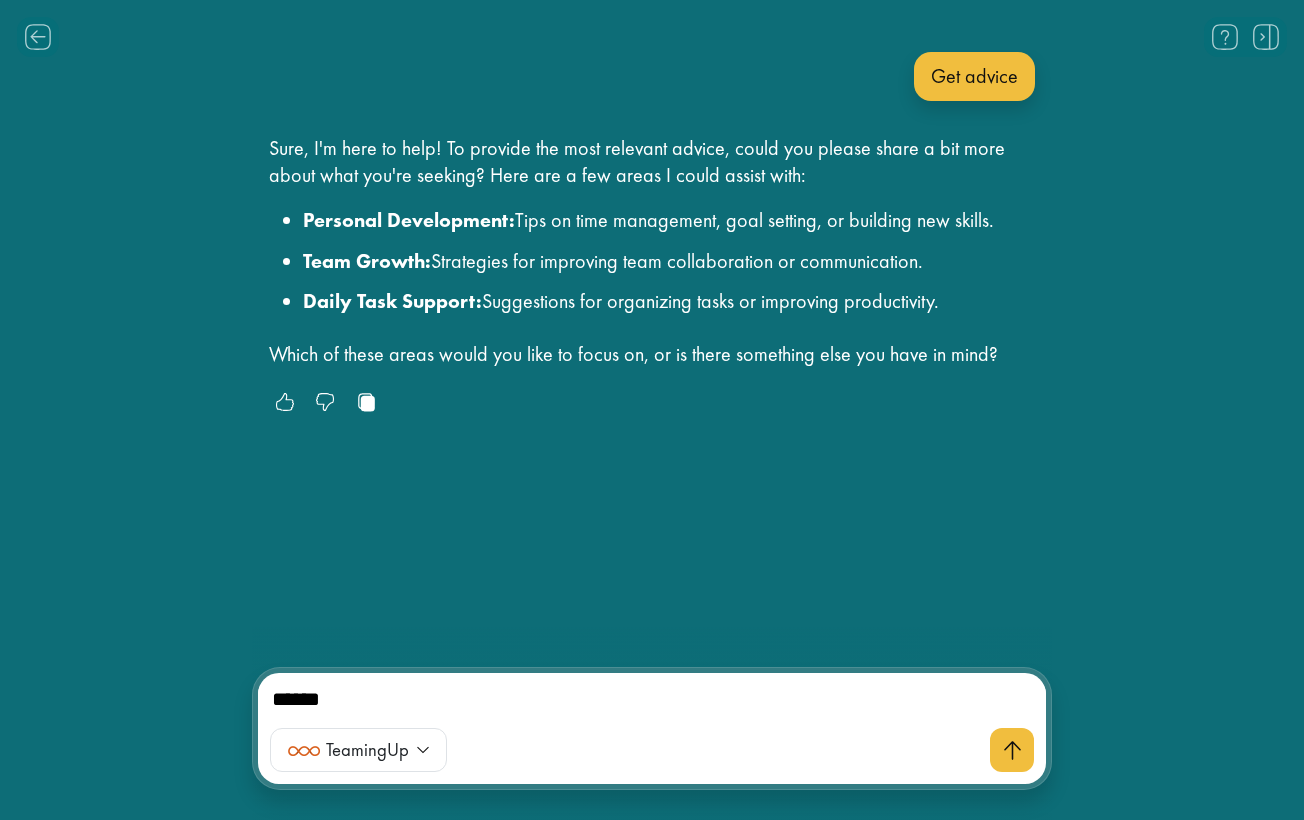 scroll, scrollTop: 54, scrollLeft: 0, axis: vertical 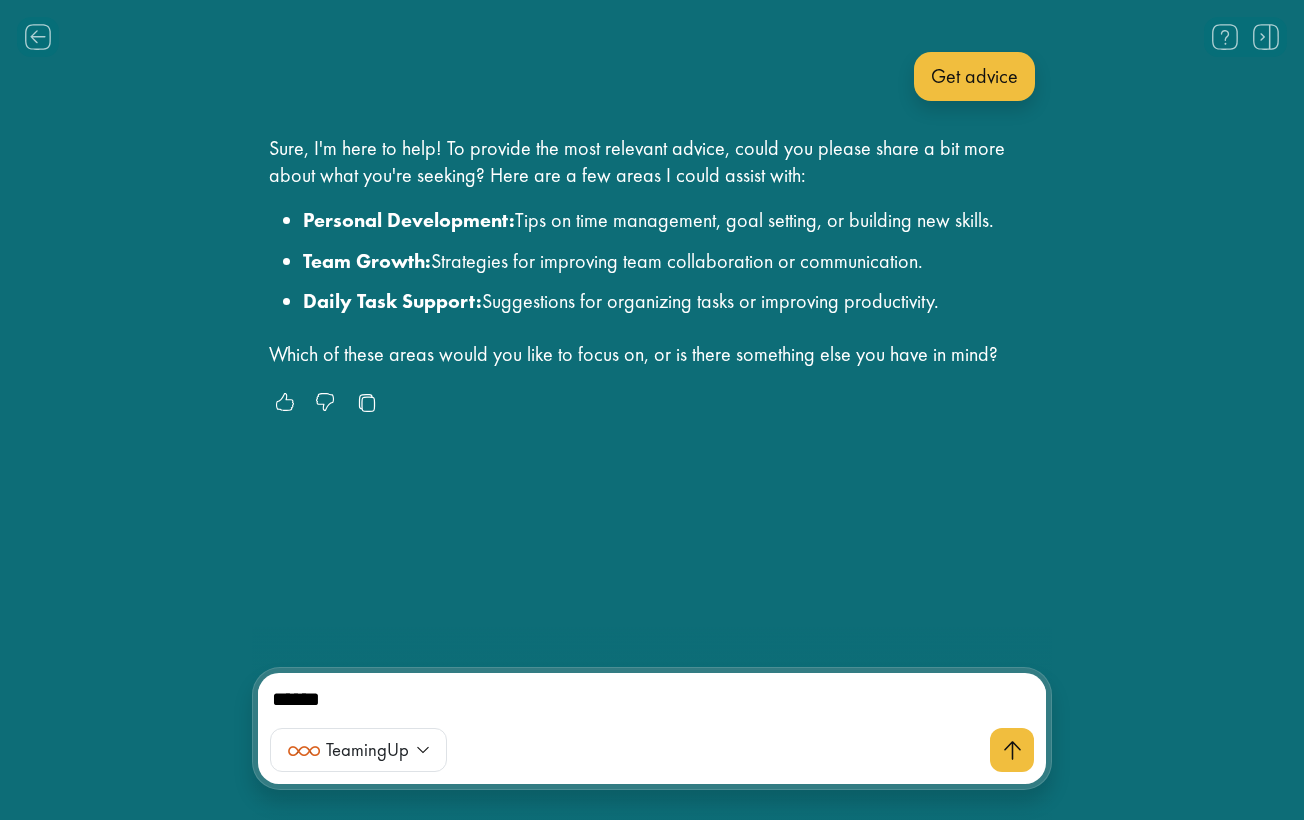 type on "******" 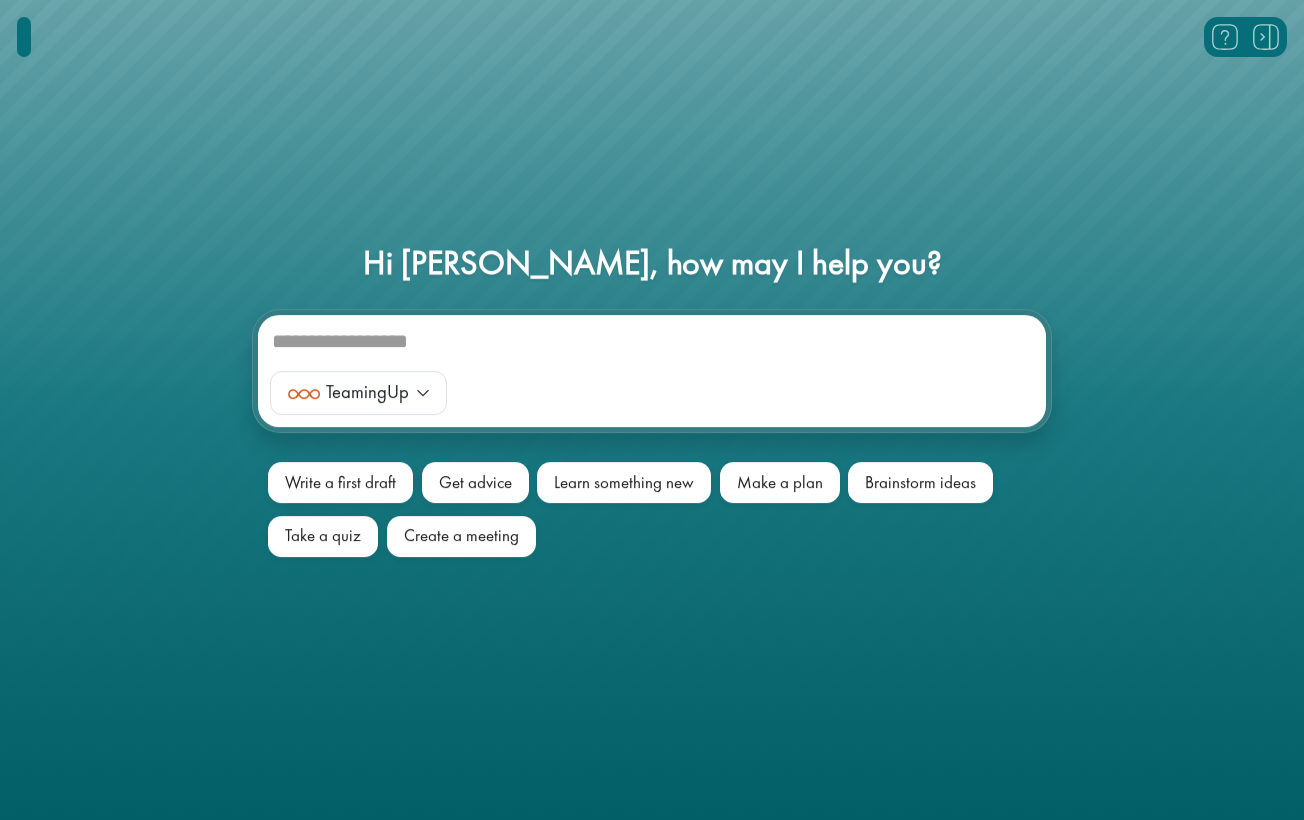 scroll, scrollTop: 0, scrollLeft: 0, axis: both 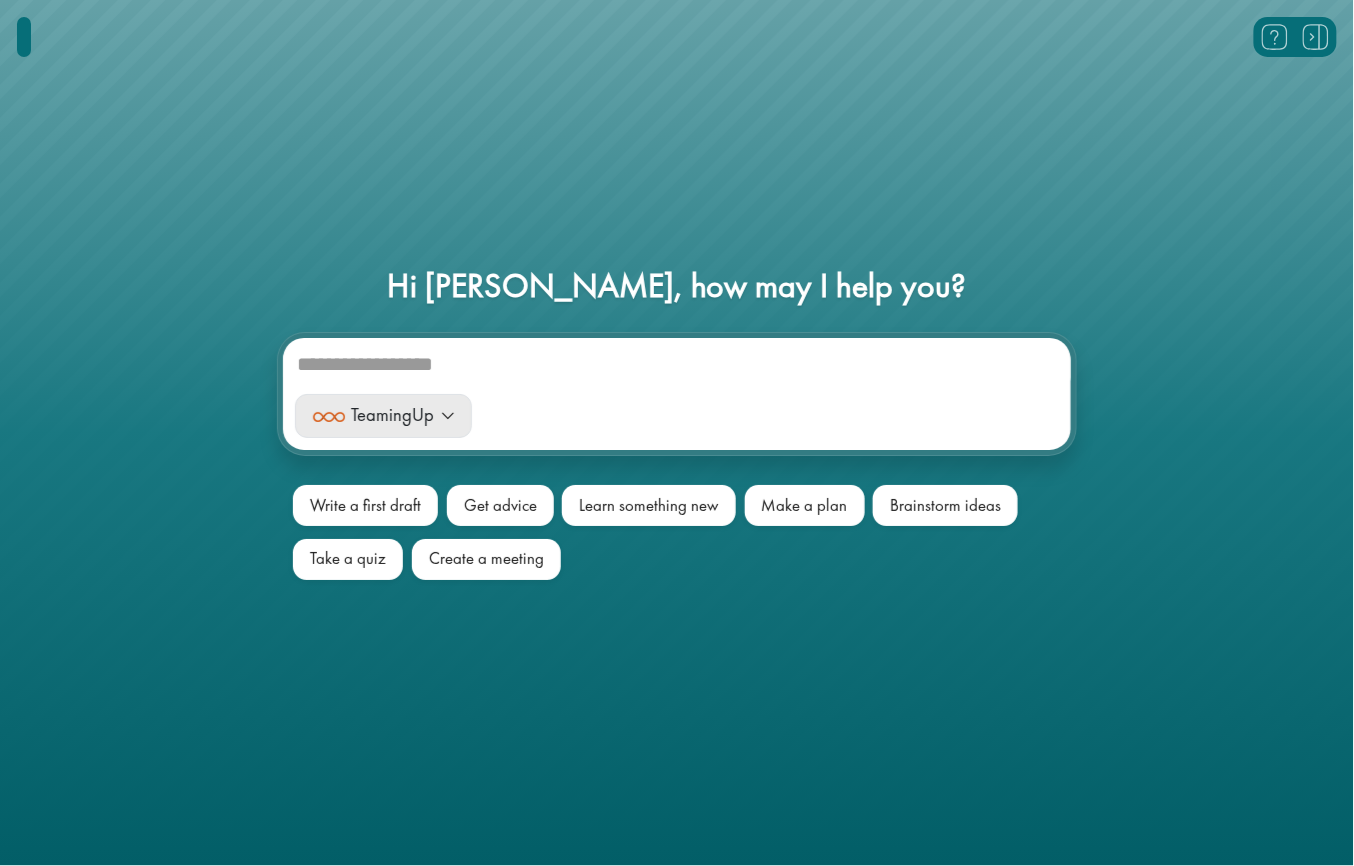 click 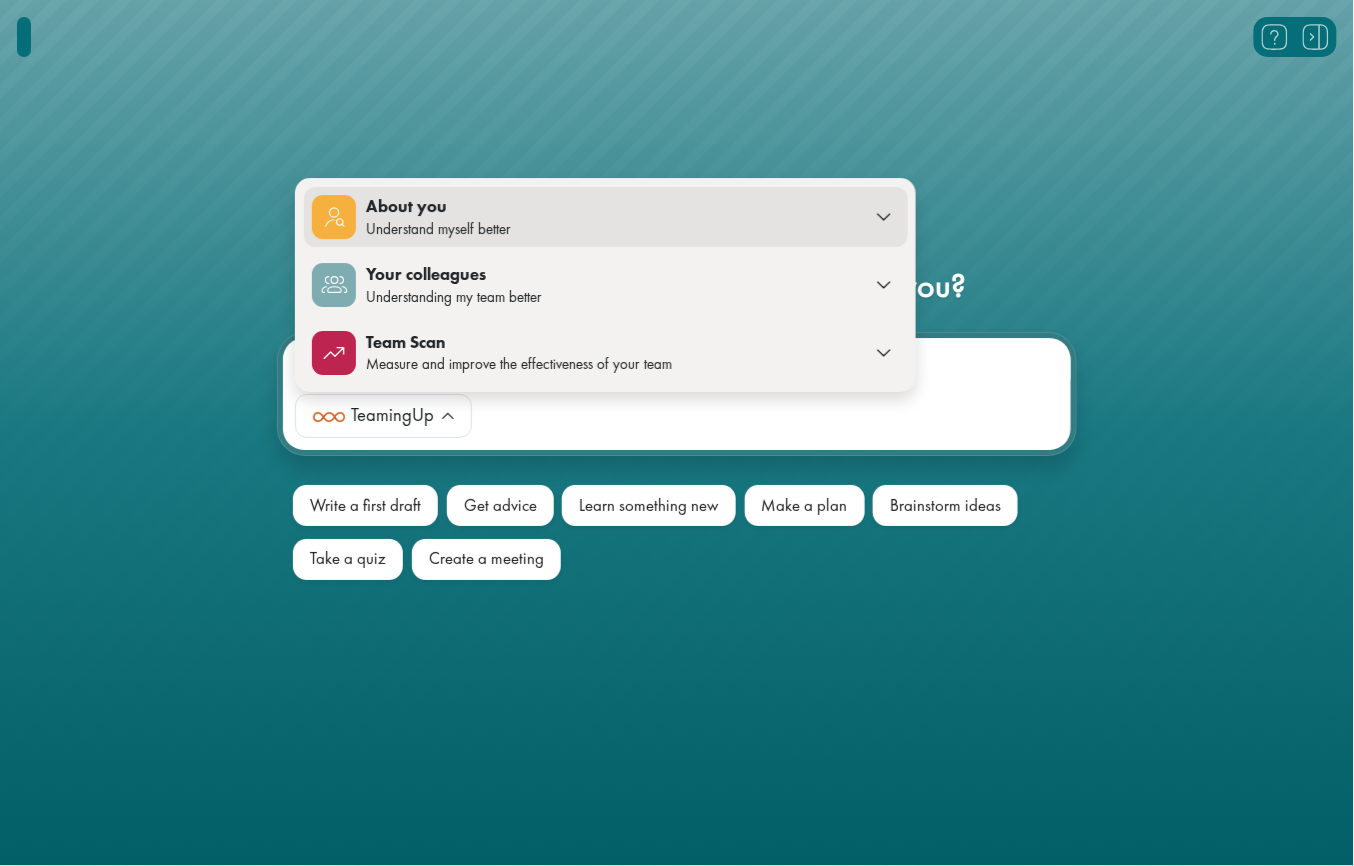 click on "Understand myself better" at bounding box center (612, 228) 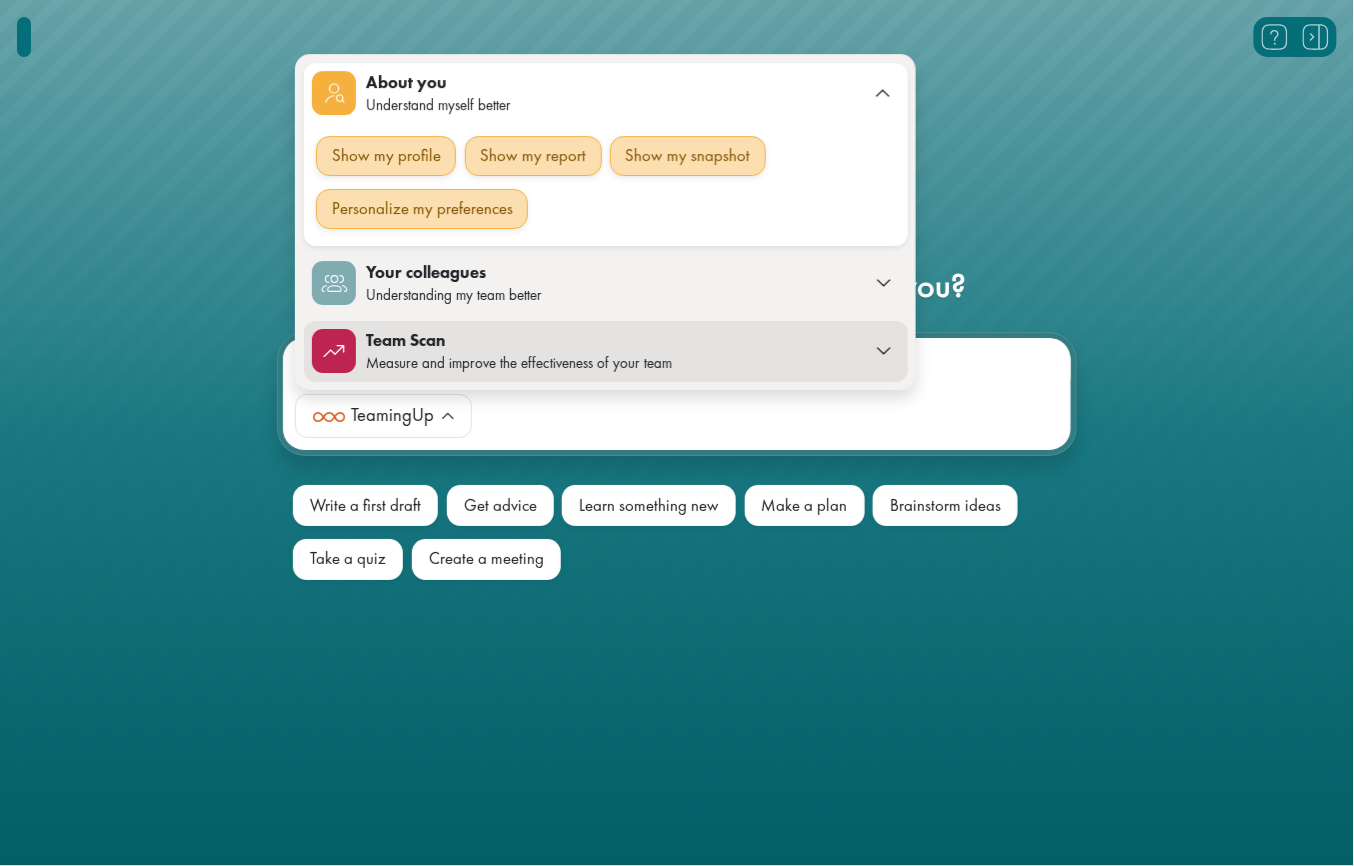 click on "Measure and improve the effectiveness of your team" at bounding box center [612, 362] 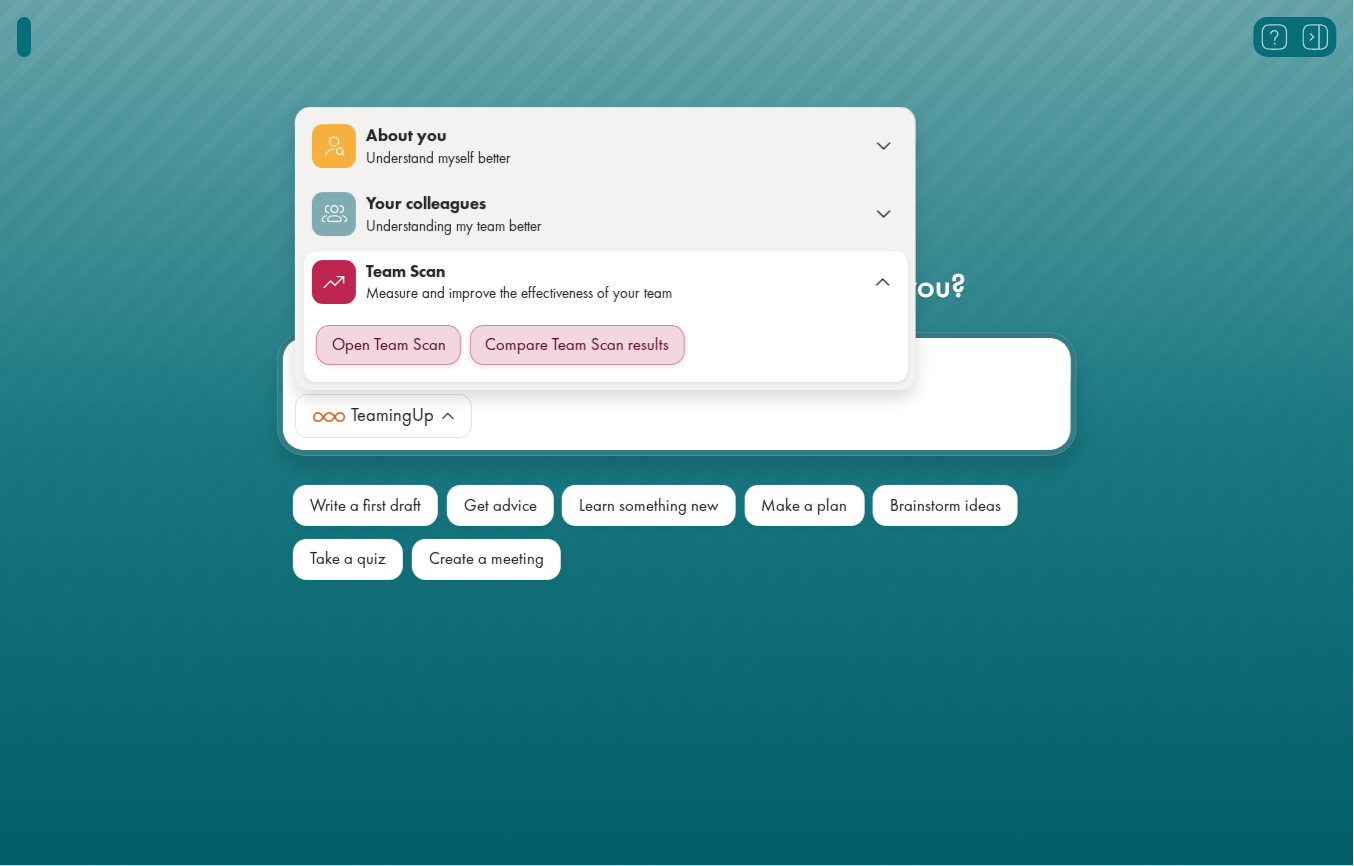 click on "Write a first draft   Get advice   Learn something new   Make a plan   Brainstorm ideas   Take a quiz   Create a meeting" at bounding box center (677, 528) 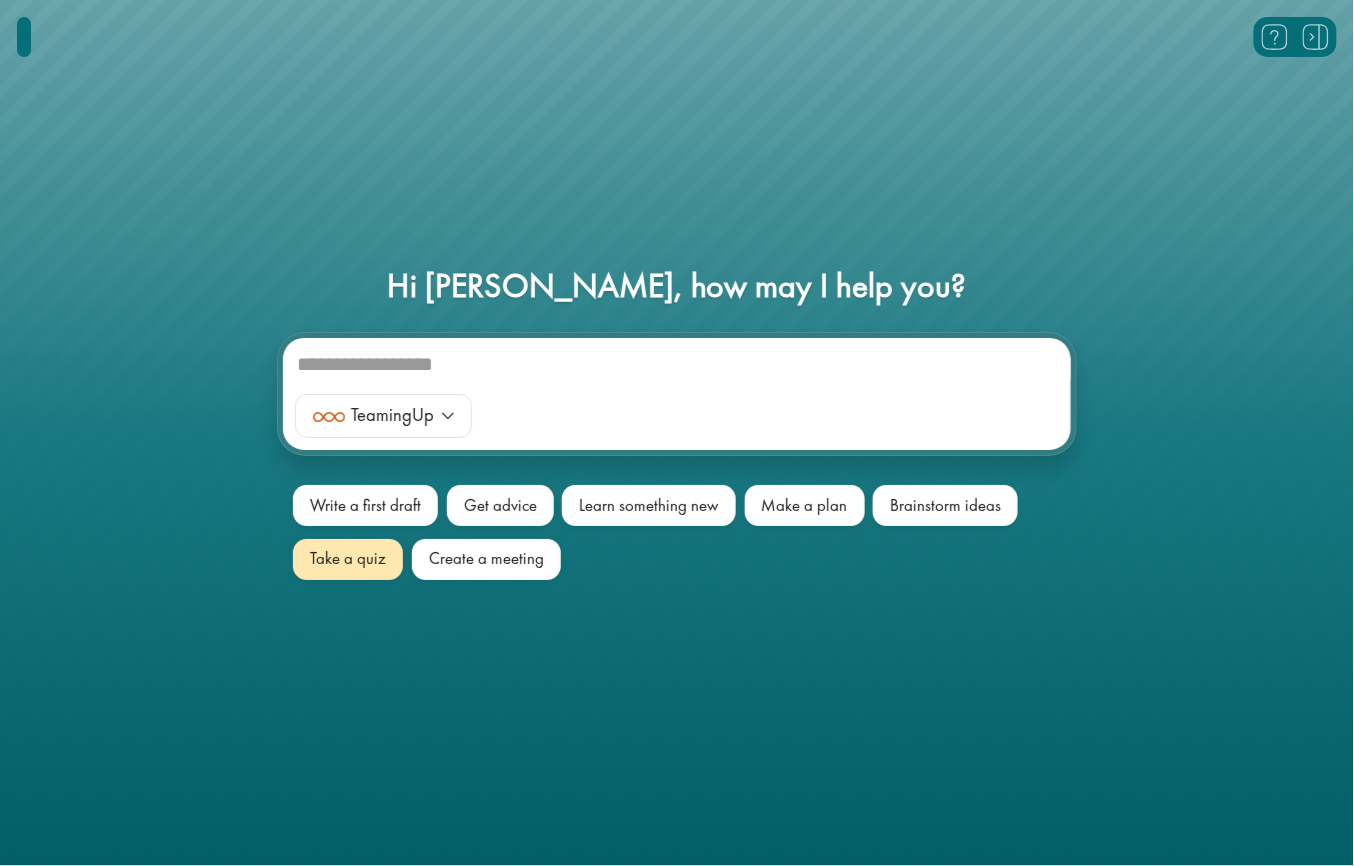 click on "Take a quiz" at bounding box center (348, 559) 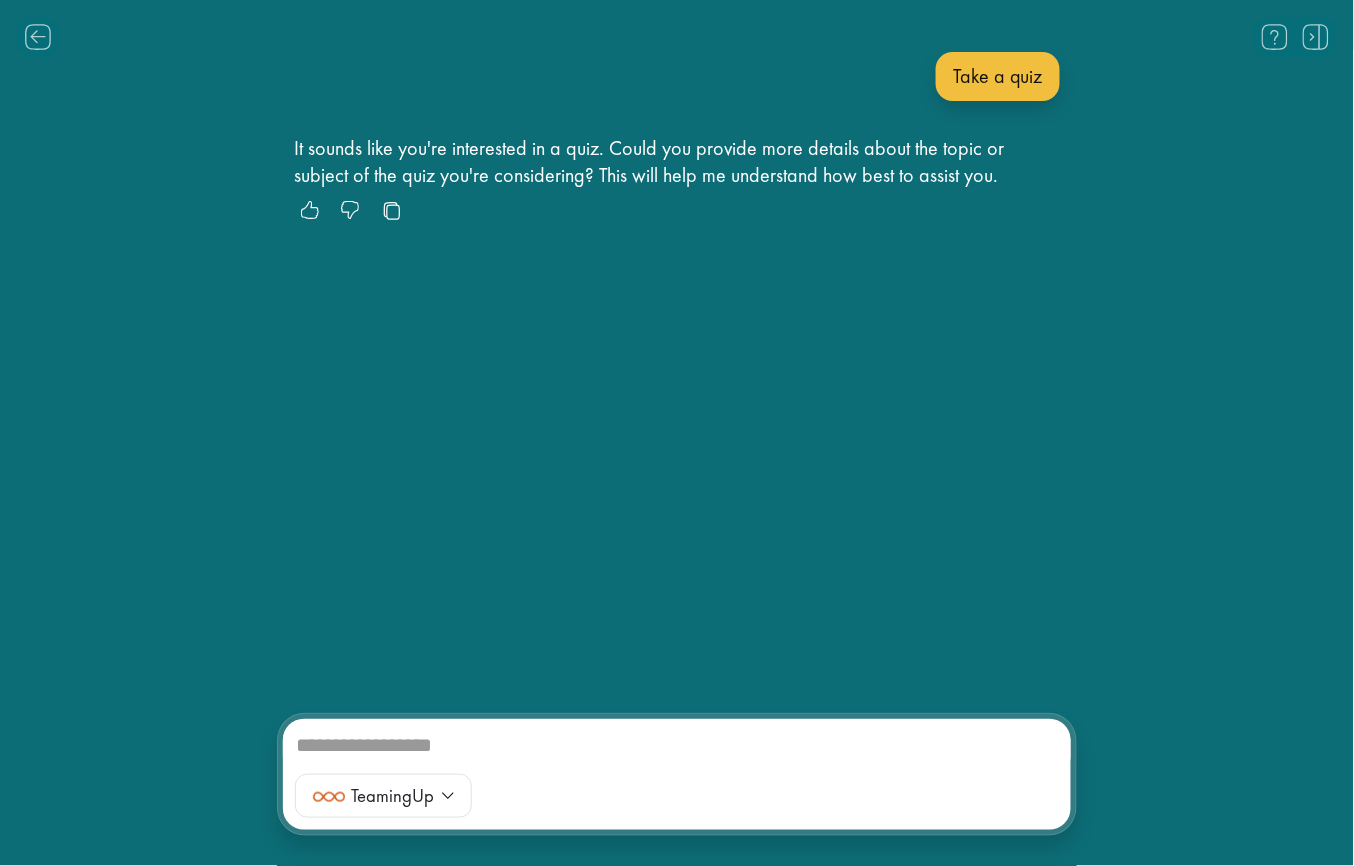 click at bounding box center (677, 433) 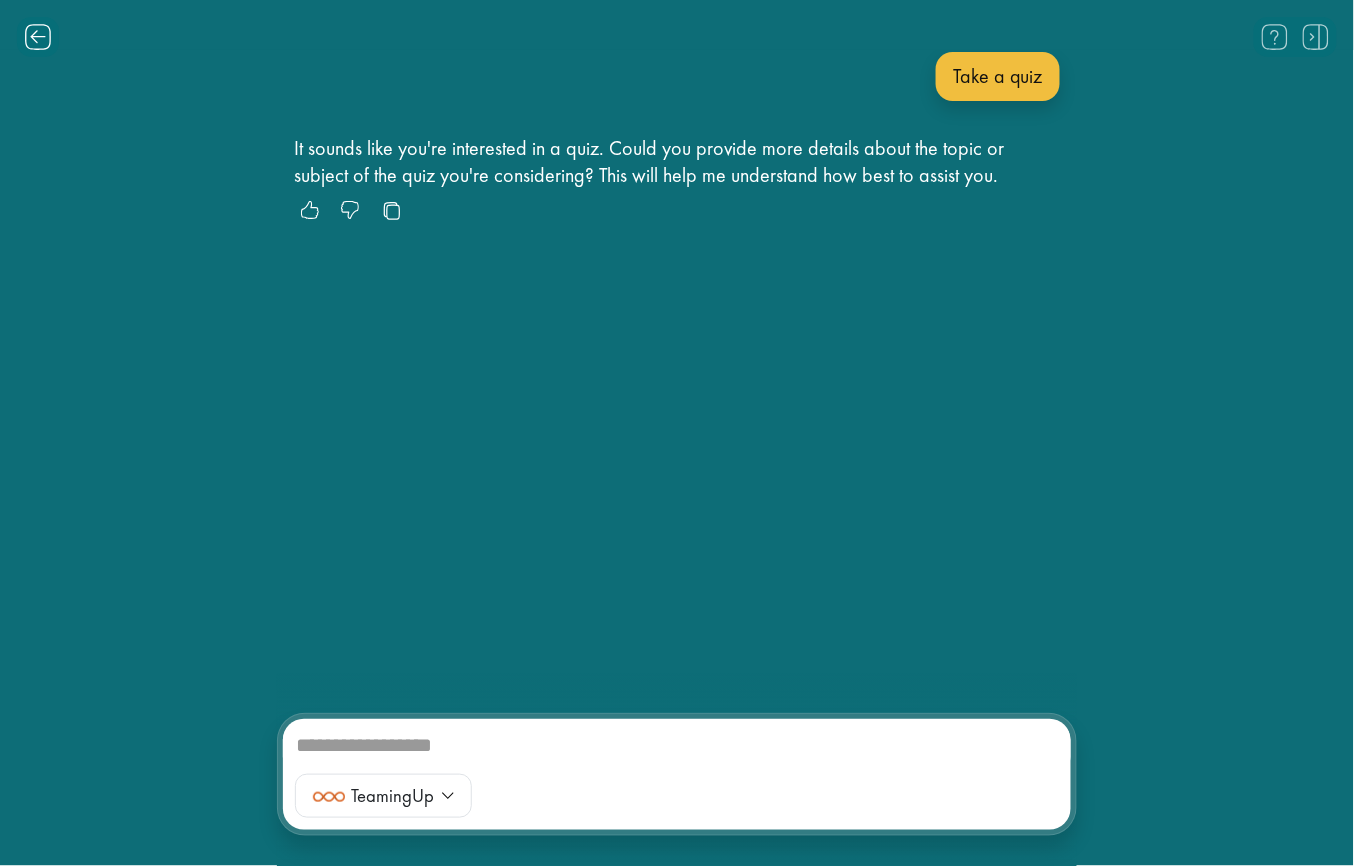 click 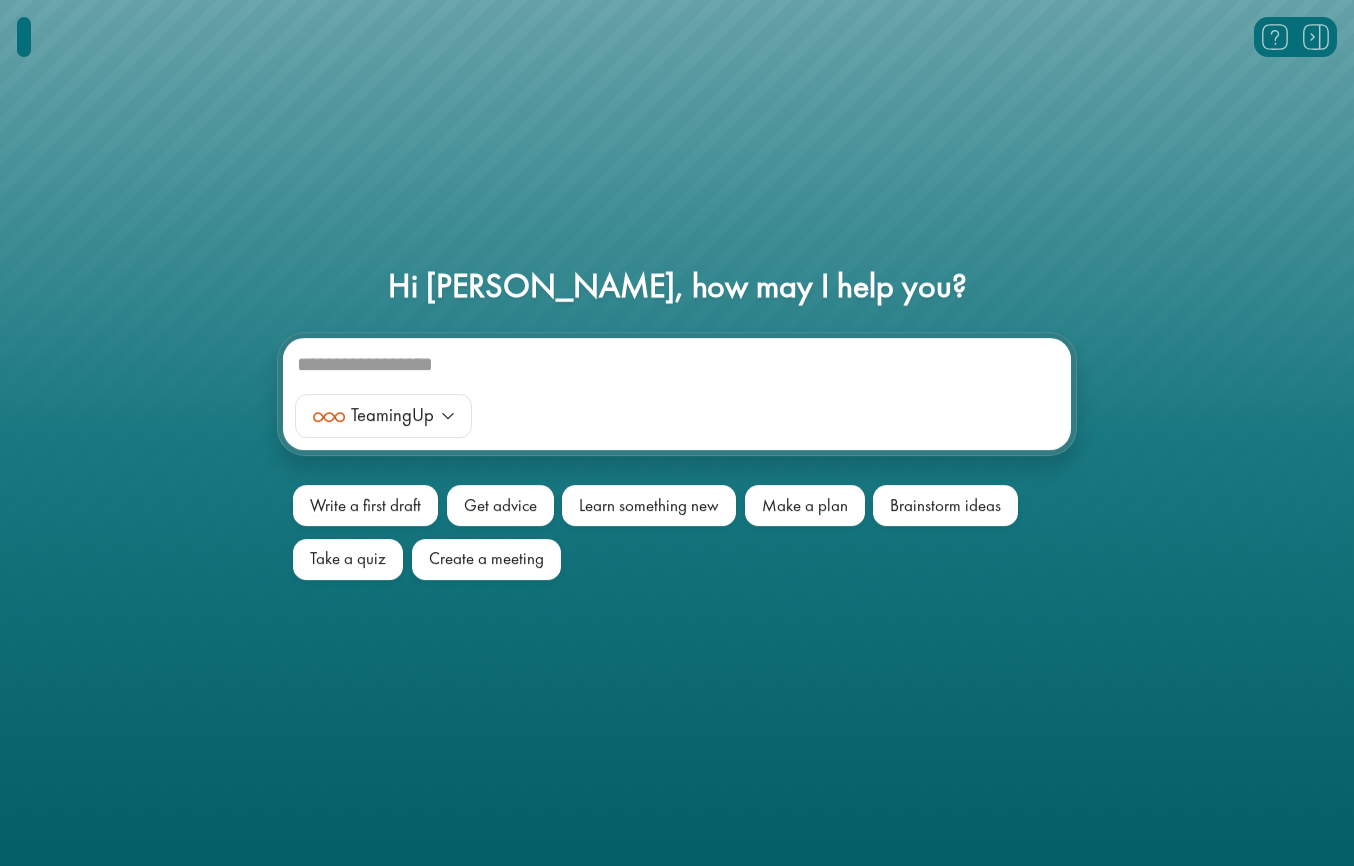 scroll, scrollTop: 0, scrollLeft: 0, axis: both 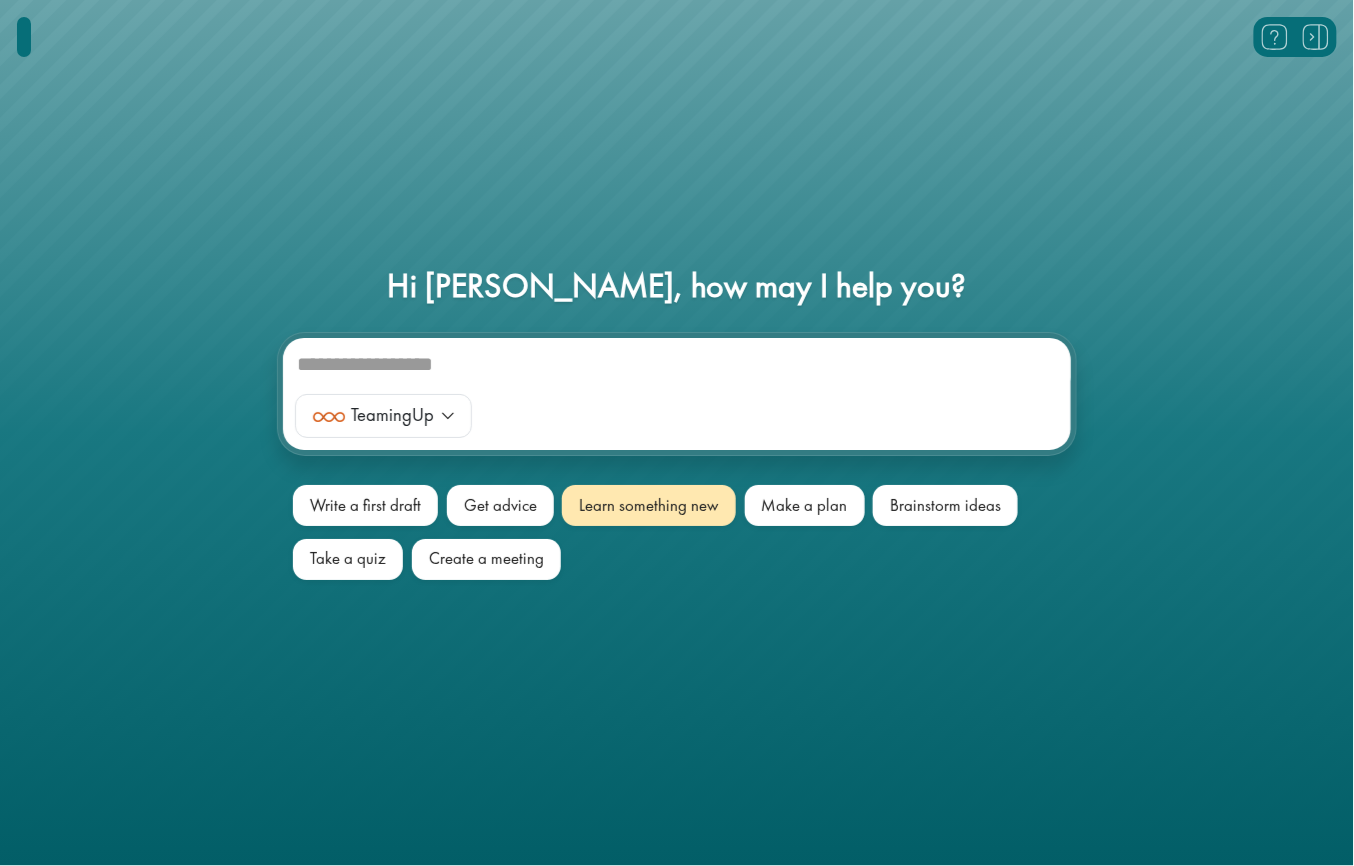 click on "Learn something new" at bounding box center (649, 505) 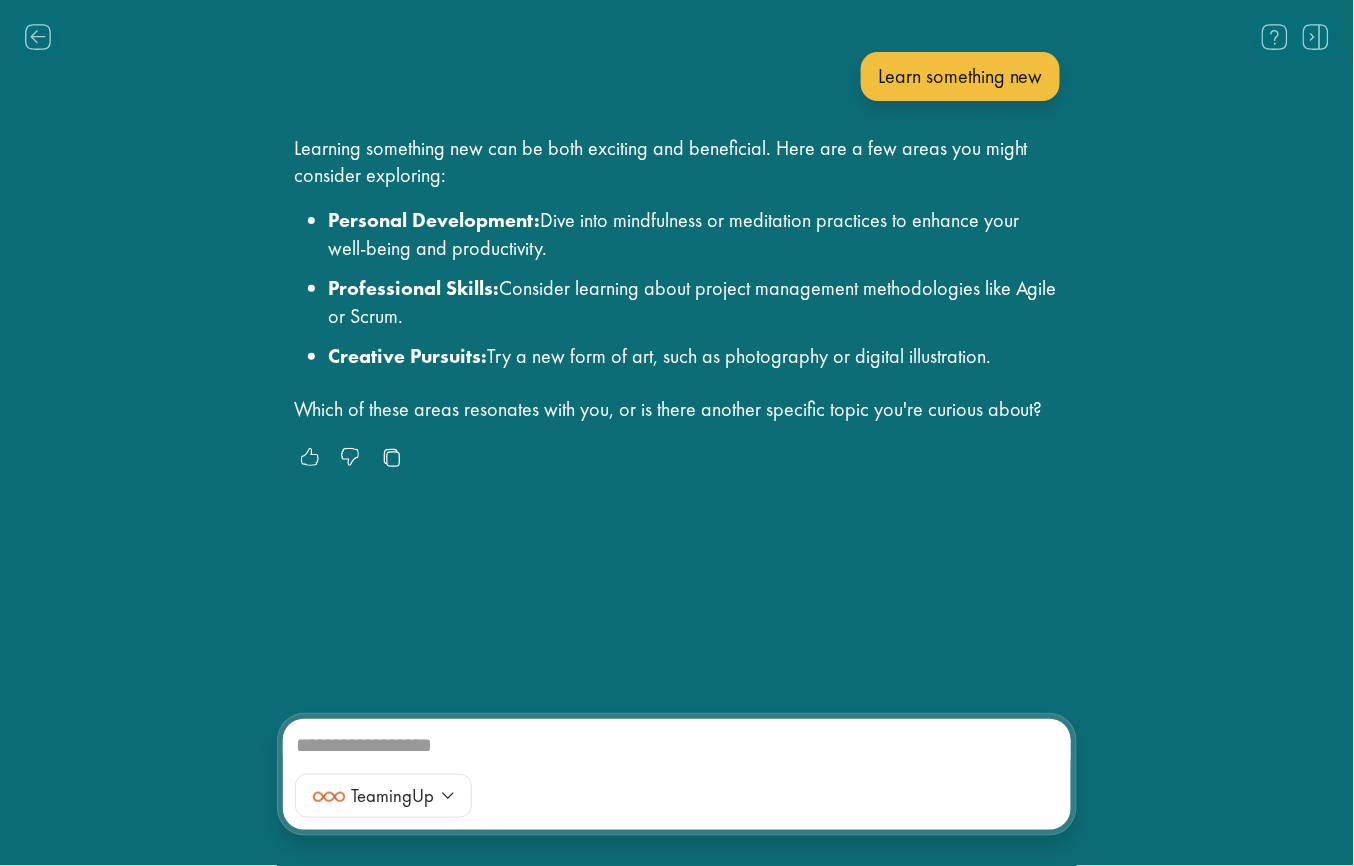 click 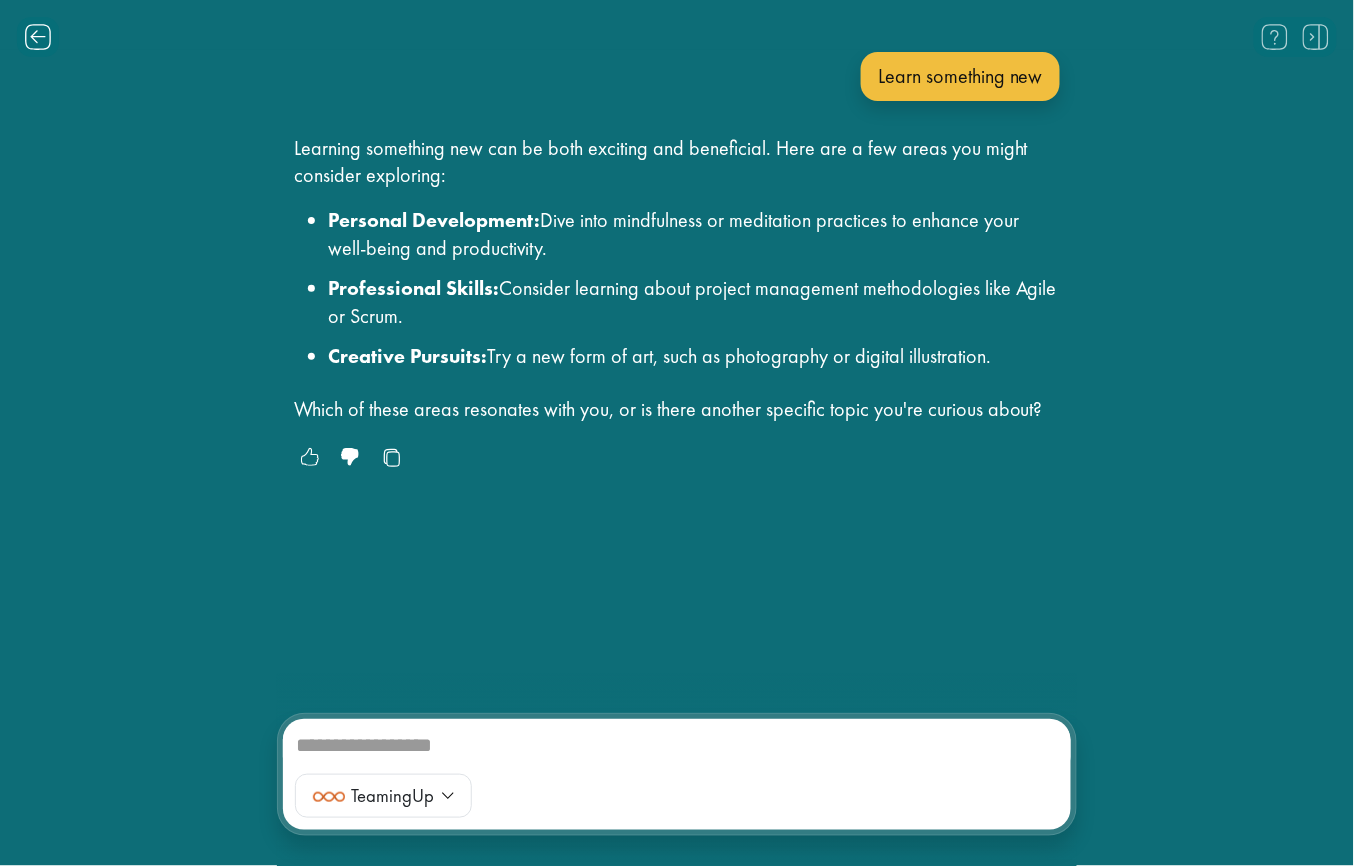 click 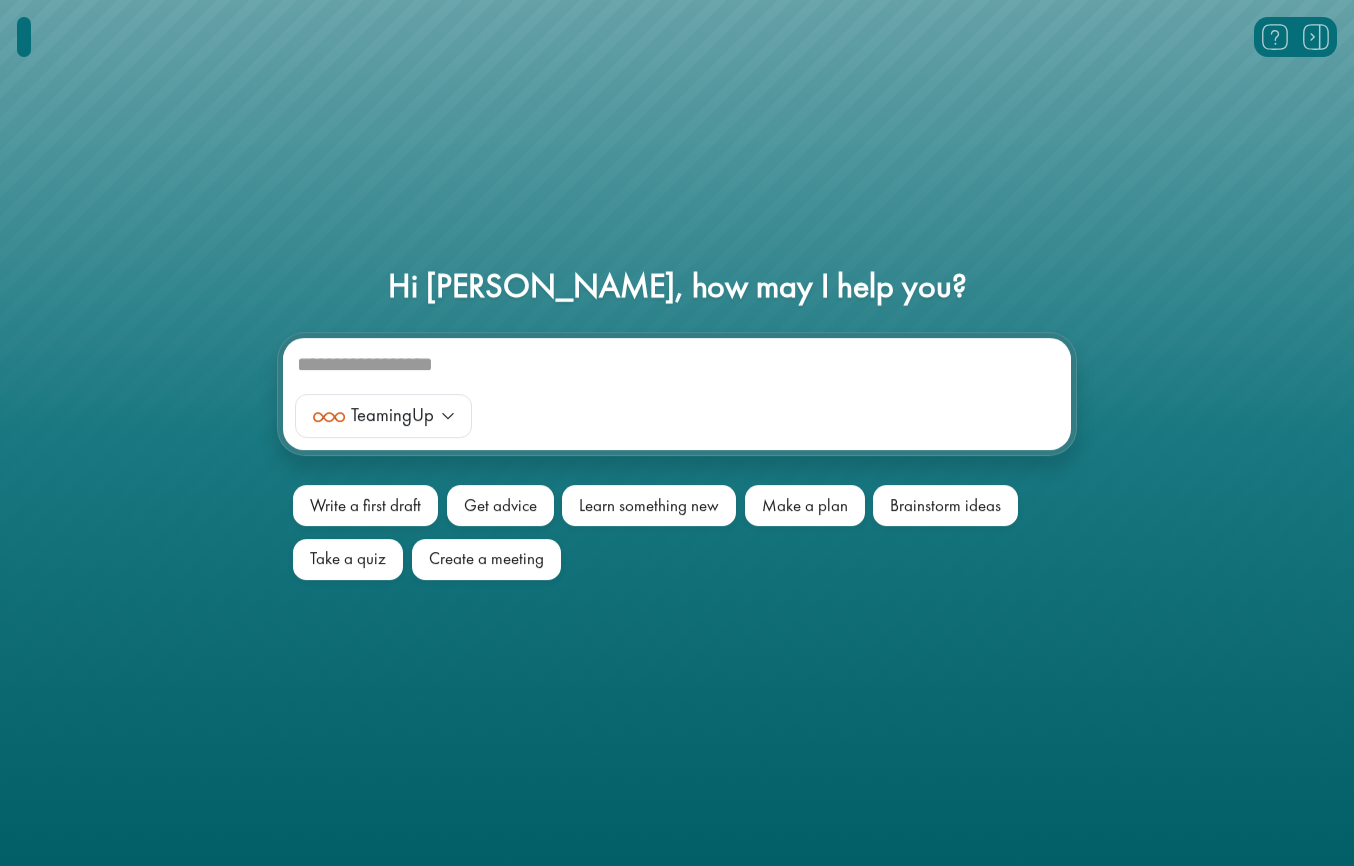 scroll, scrollTop: 0, scrollLeft: 0, axis: both 